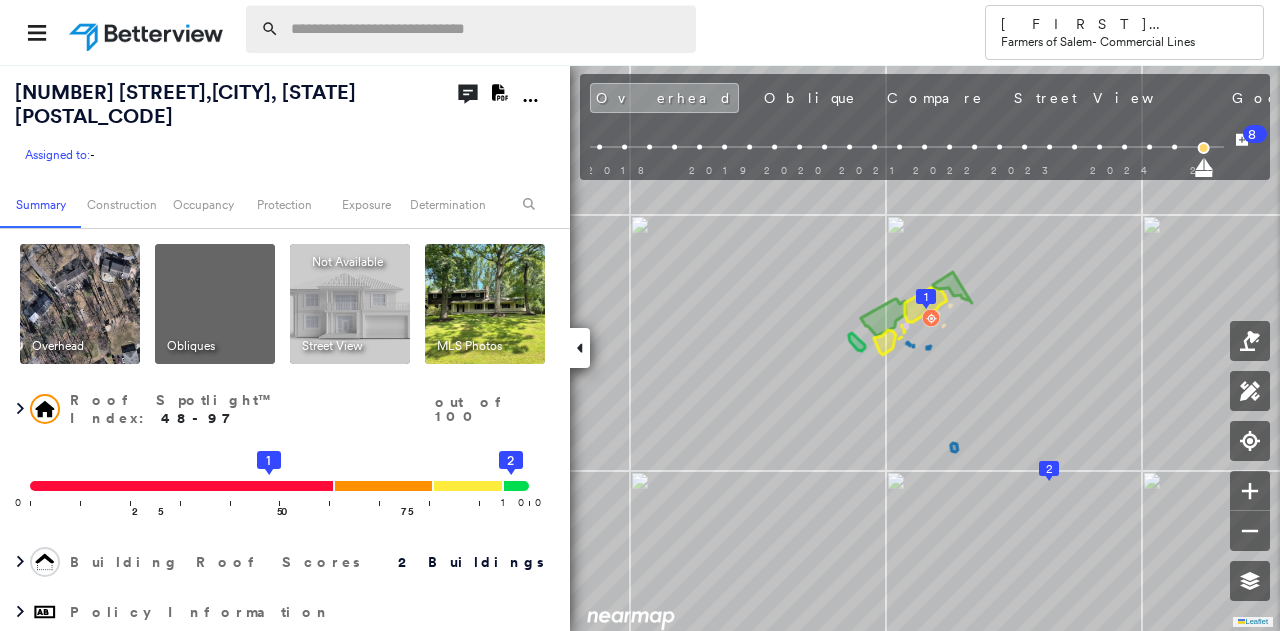 scroll, scrollTop: 0, scrollLeft: 0, axis: both 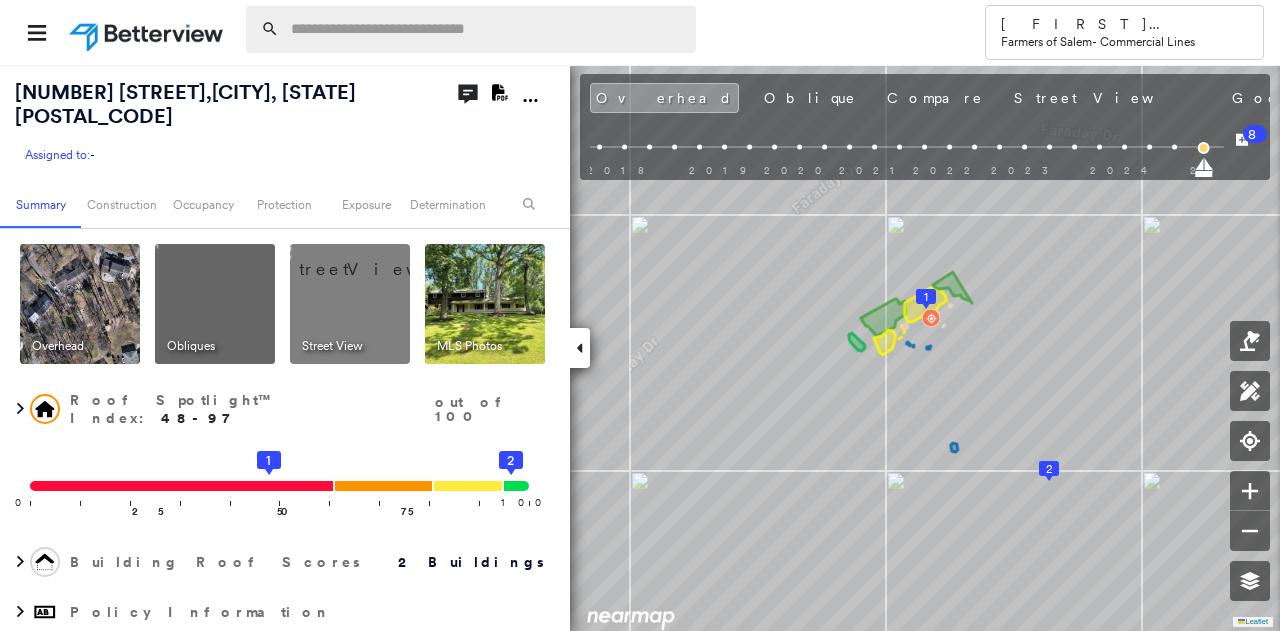 click at bounding box center (487, 29) 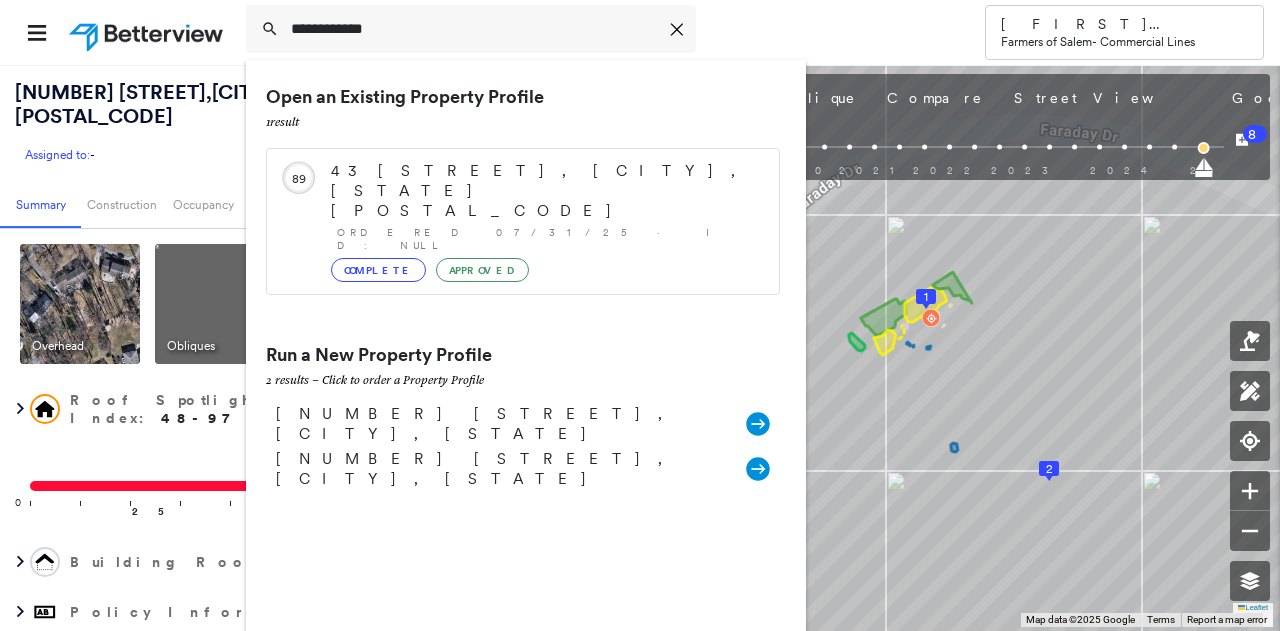 type on "**********" 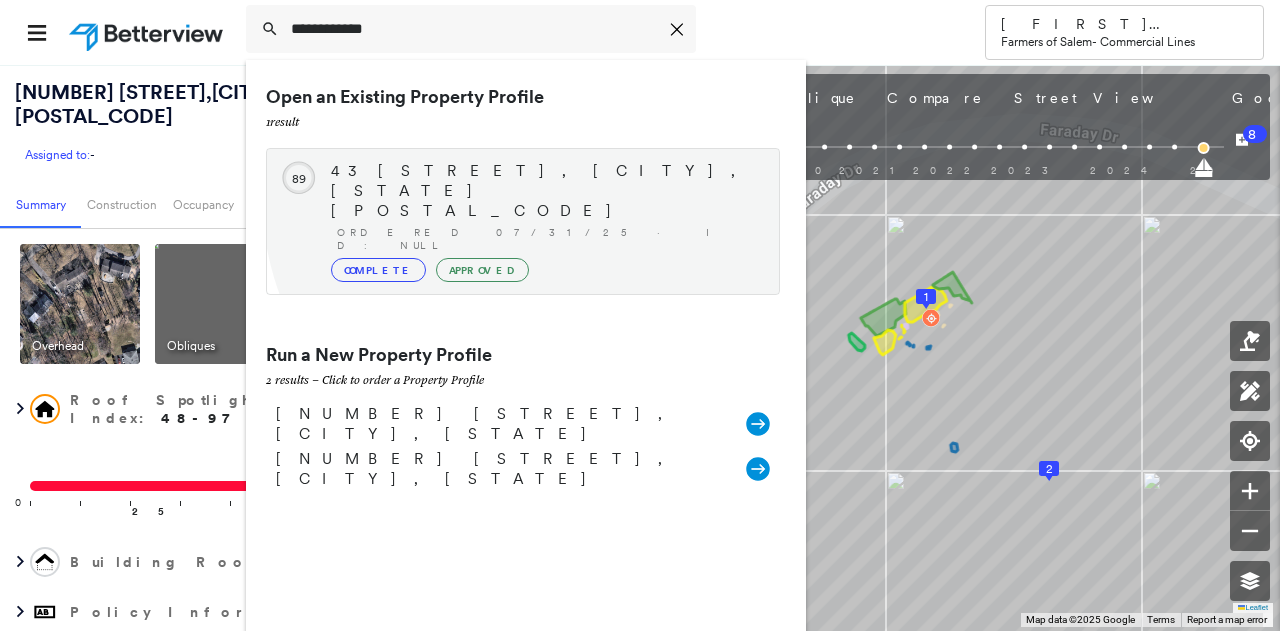 click on "Ordered 07/31/25 · ID: null" at bounding box center [548, 239] 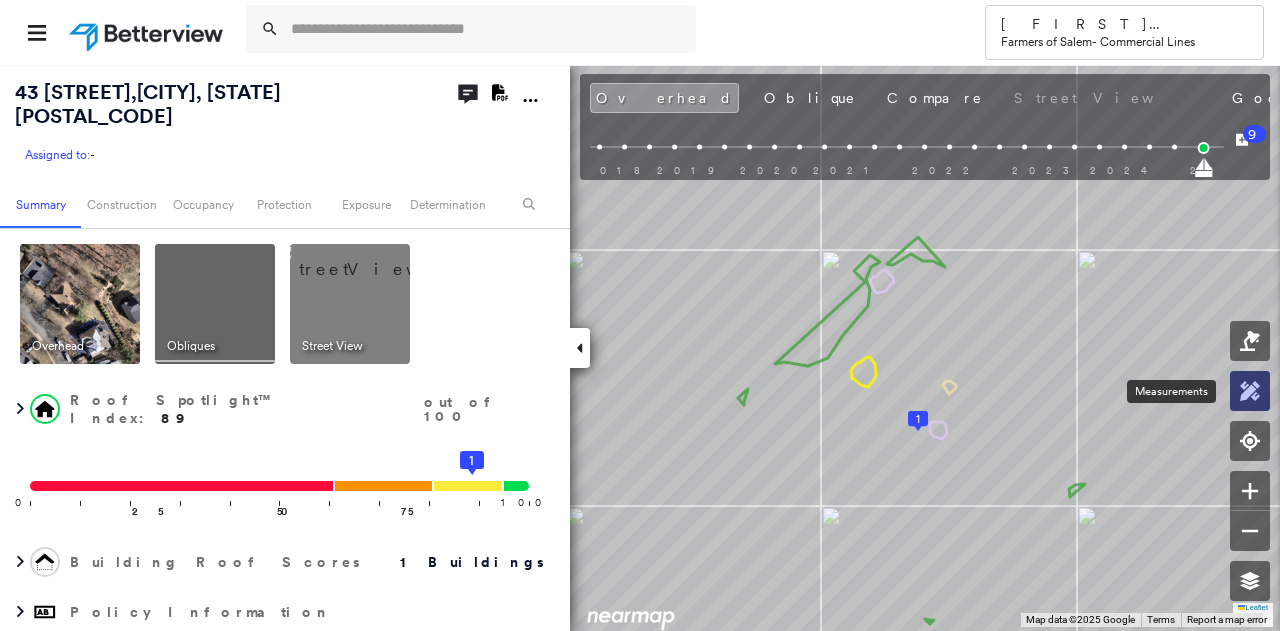 click 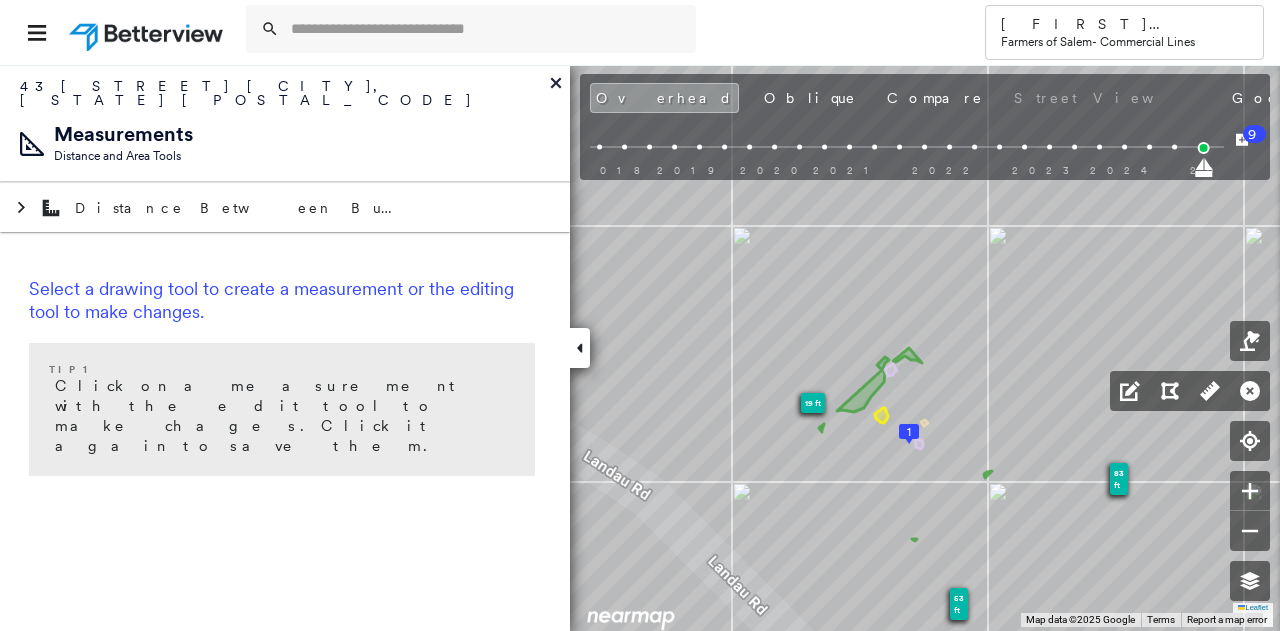 click 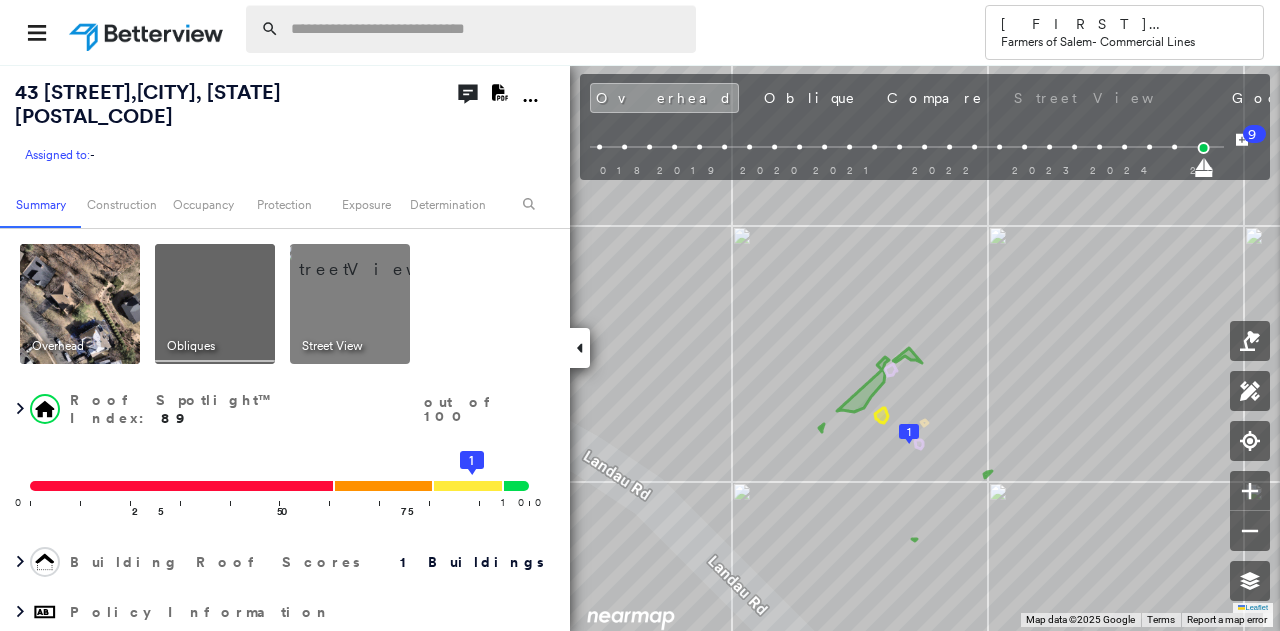 click at bounding box center [487, 29] 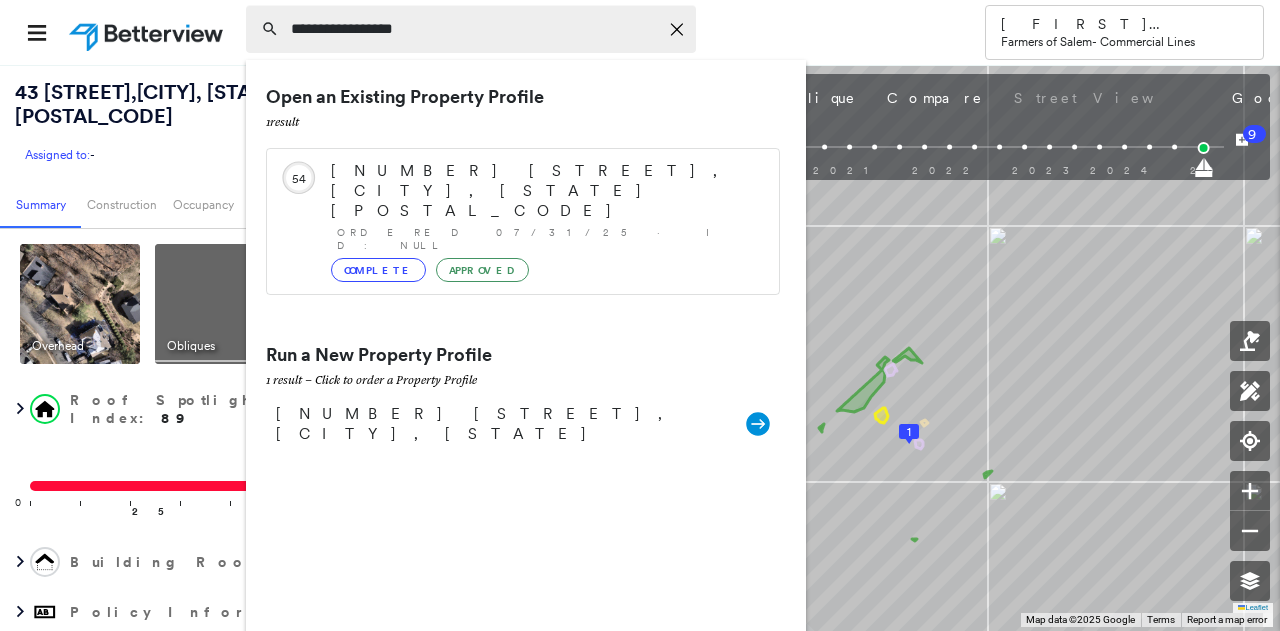 type on "**********" 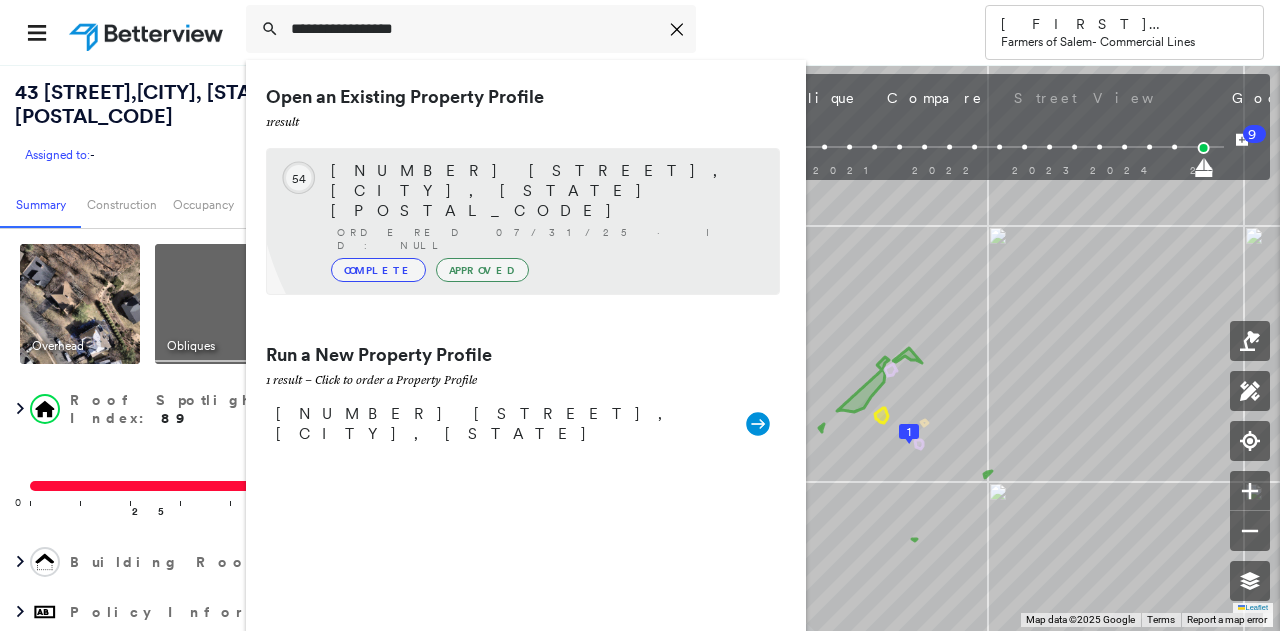 click on "[NUMBER] [STREET], [CITY], [STATE] [POSTAL_CODE]" at bounding box center (545, 191) 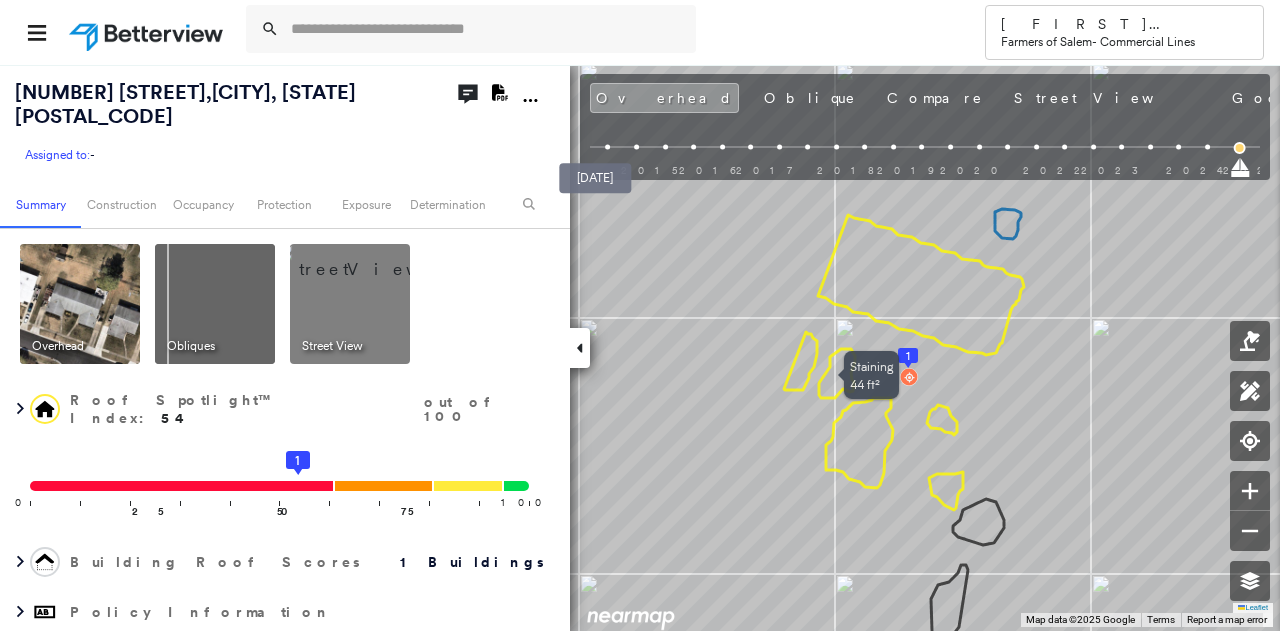 click at bounding box center [608, 147] 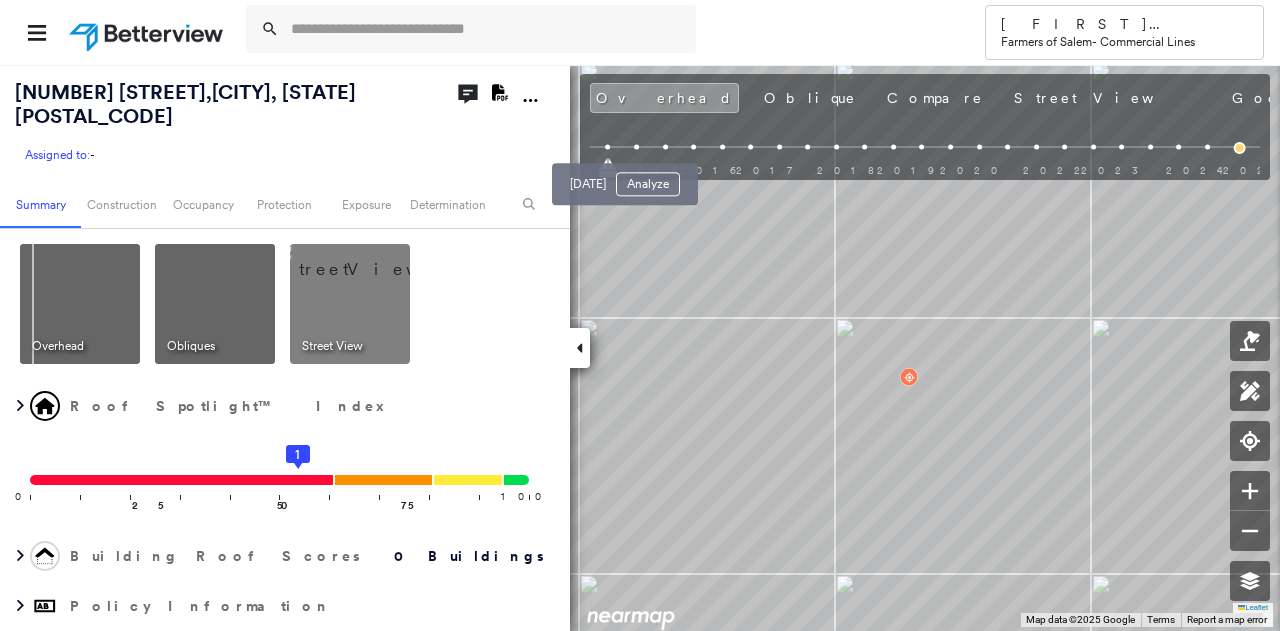 click at bounding box center (636, 147) 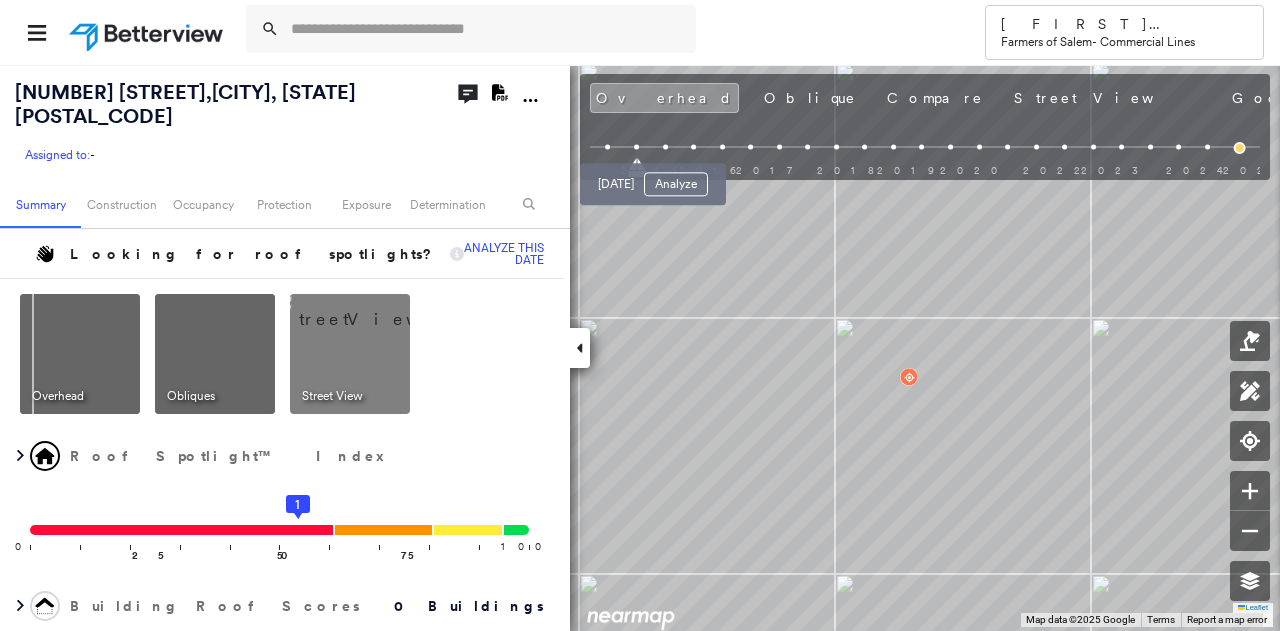 click at bounding box center (665, 147) 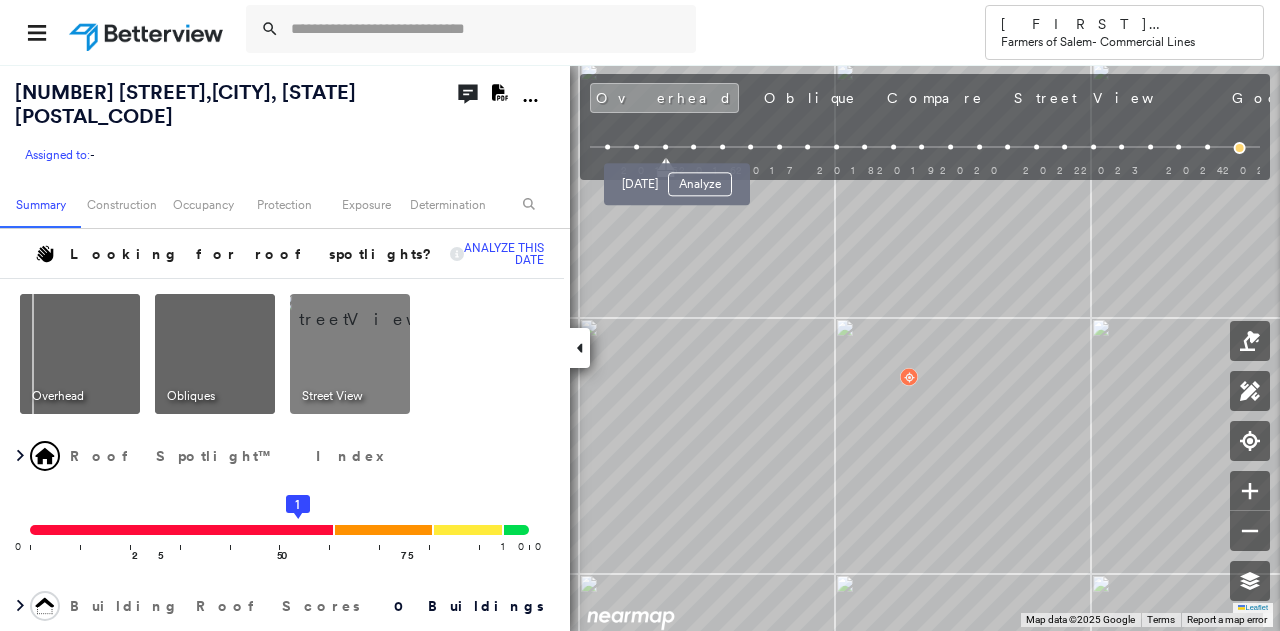 click at bounding box center (693, 147) 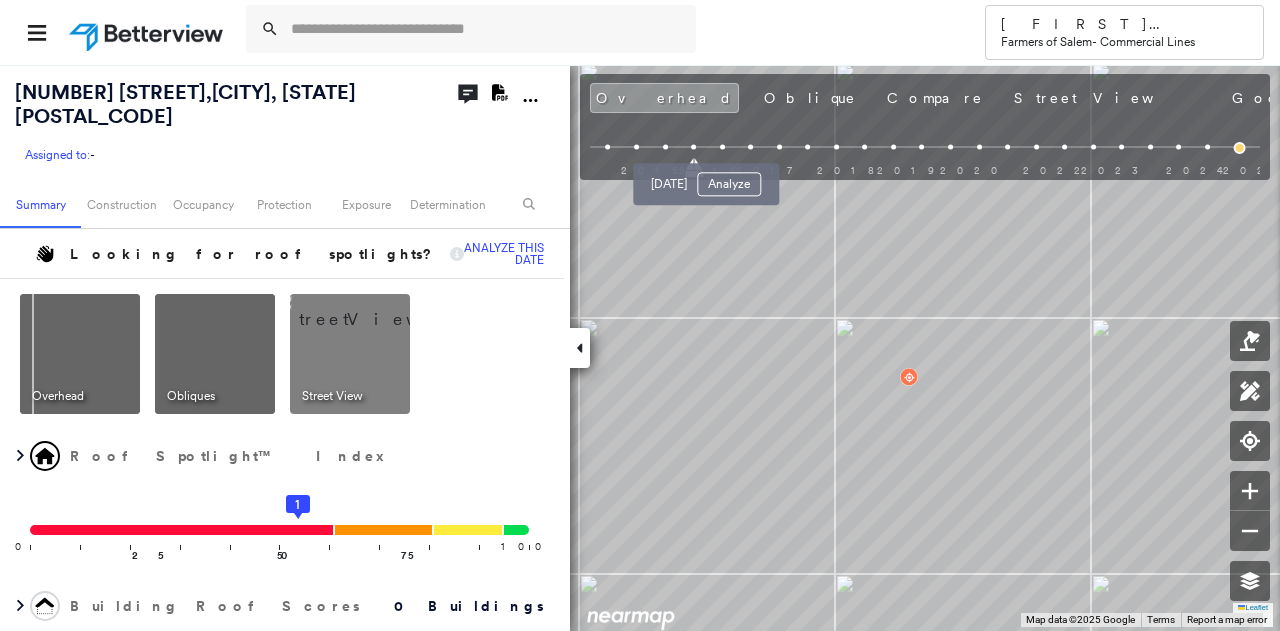 click on "[DATE] Analyze" at bounding box center [706, 178] 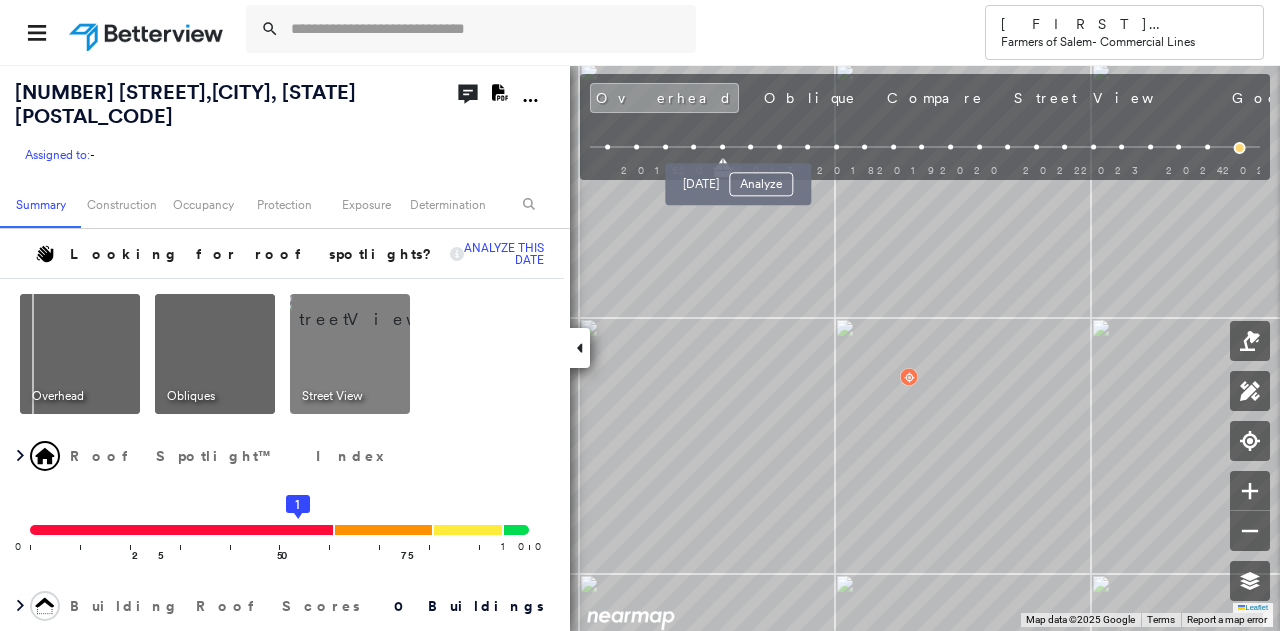 click at bounding box center (750, 147) 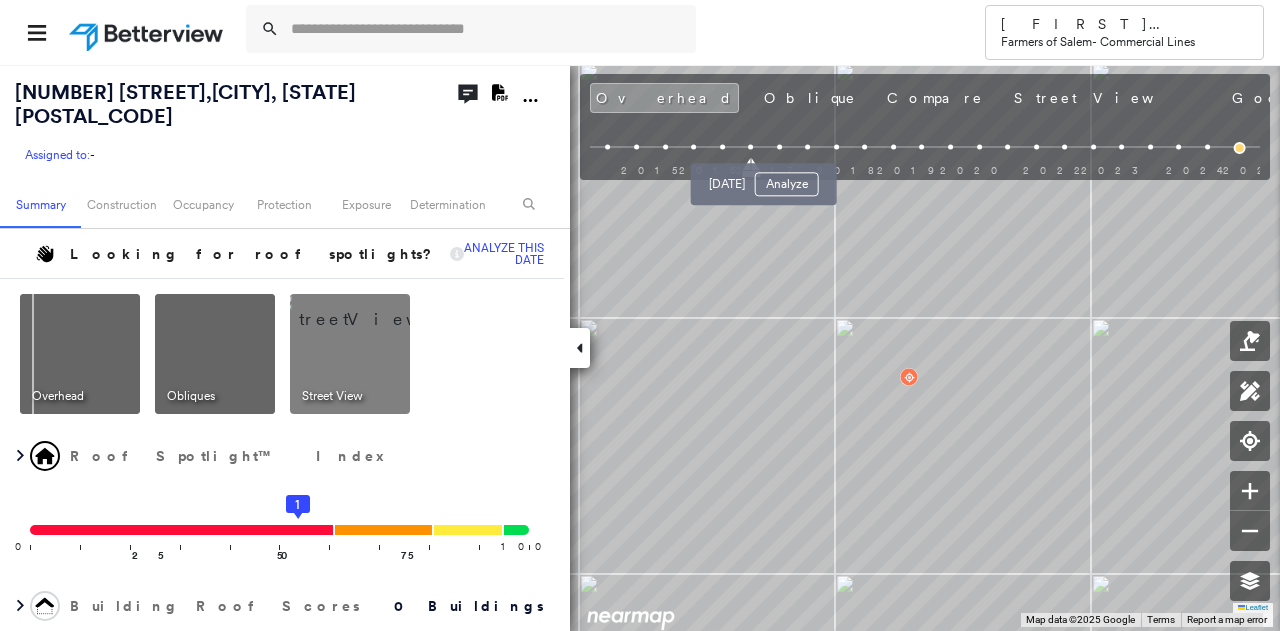 click at bounding box center (779, 147) 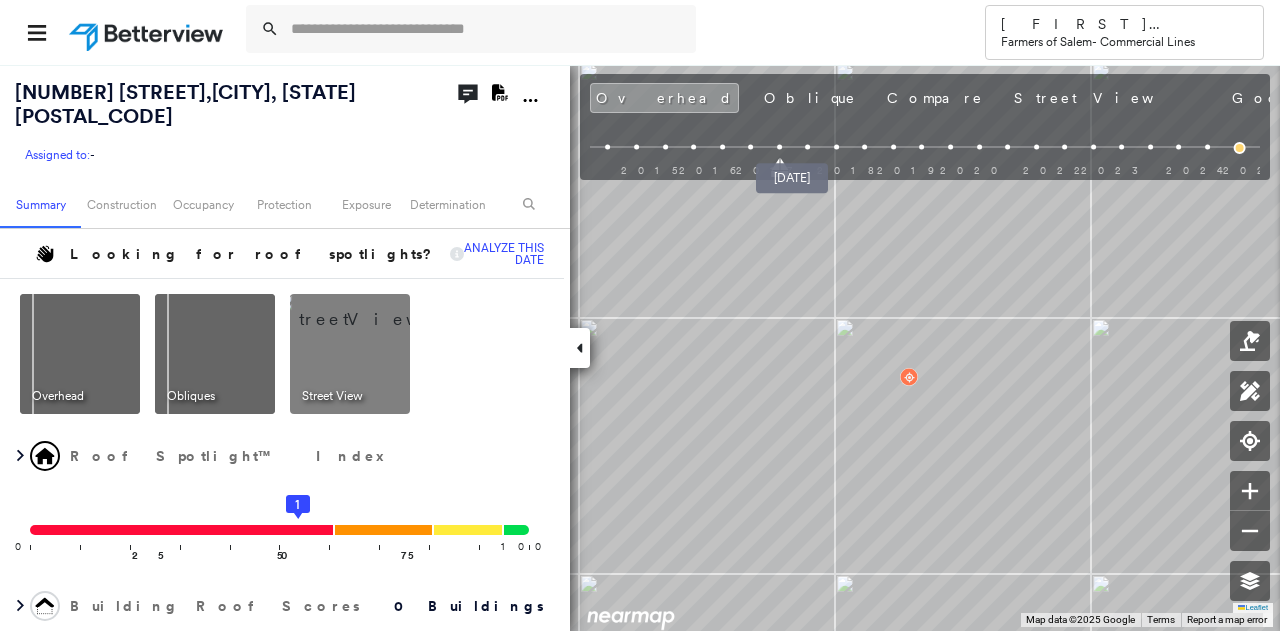 click at bounding box center [807, 147] 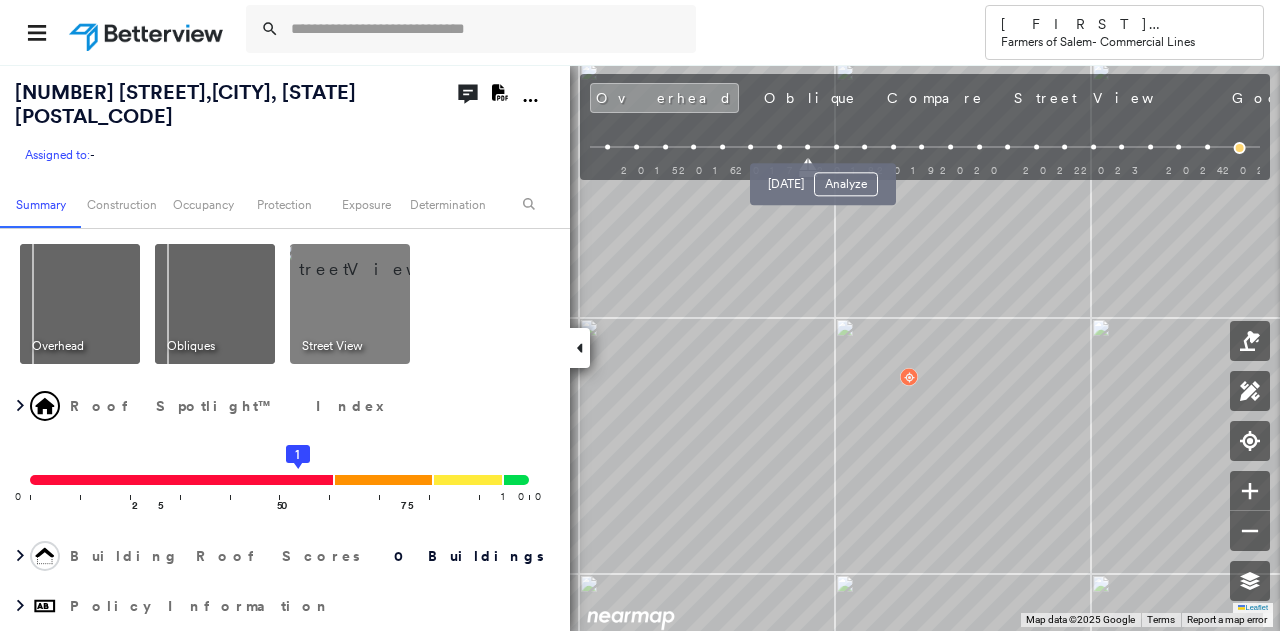 click at bounding box center [836, 147] 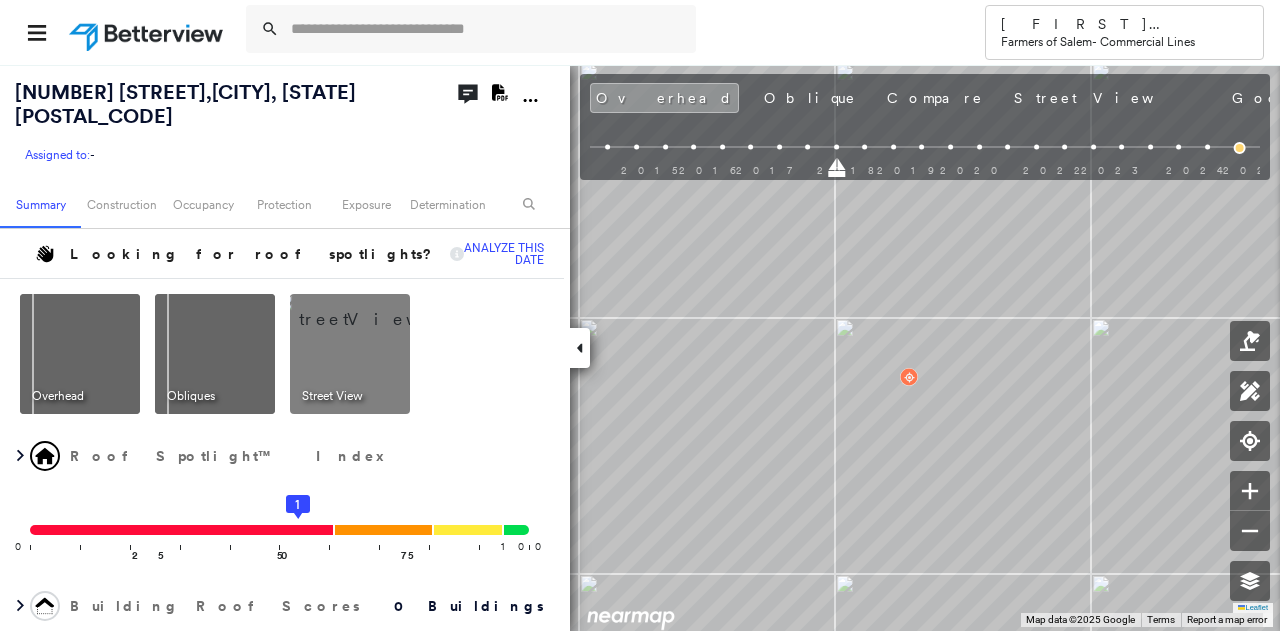 click at bounding box center (925, 147) 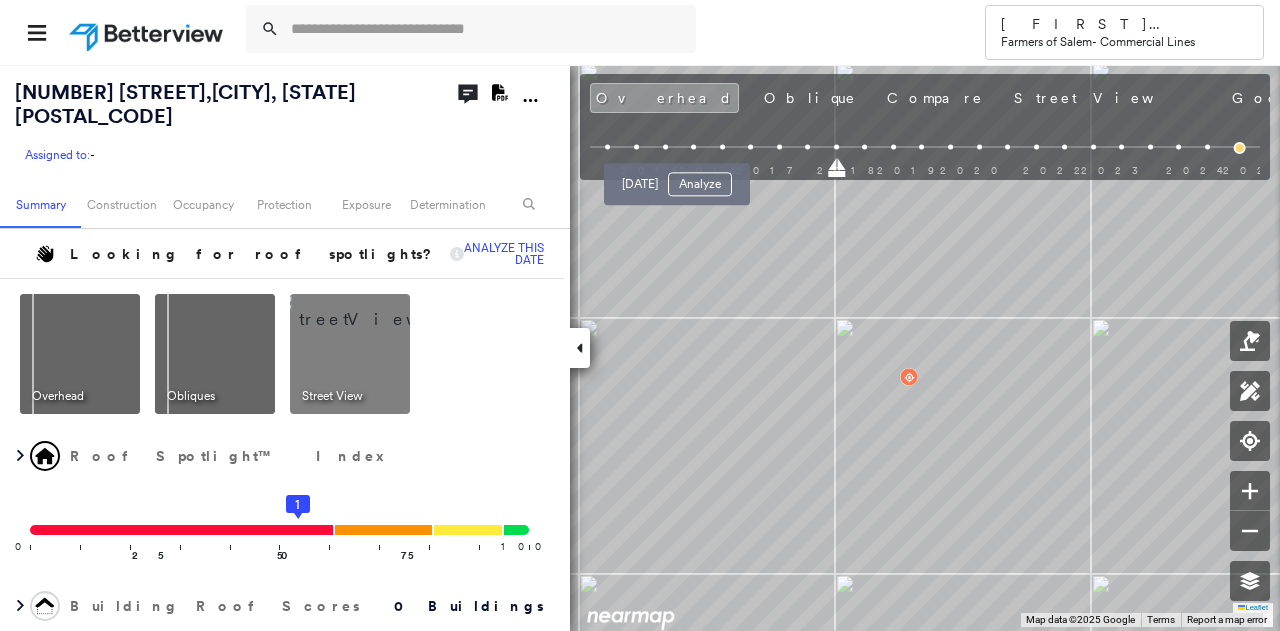 click at bounding box center (693, 147) 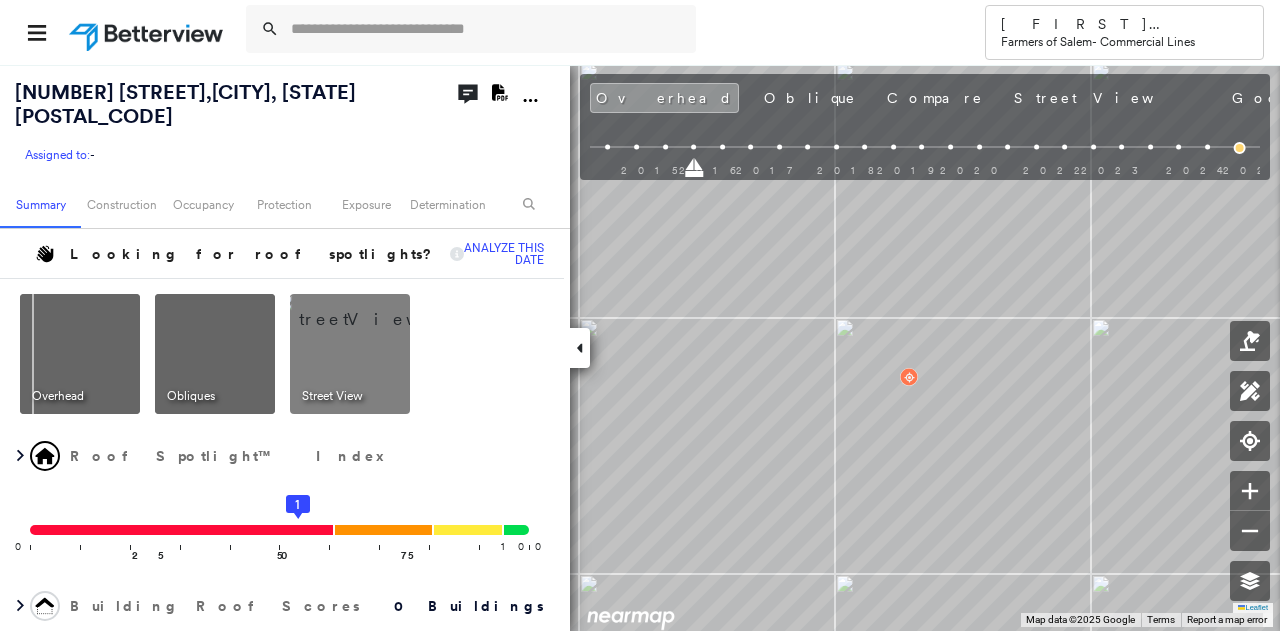 click on "2015 2016 2017 2018 2019 2020 2022 2023 2024 2025" at bounding box center [925, 150] 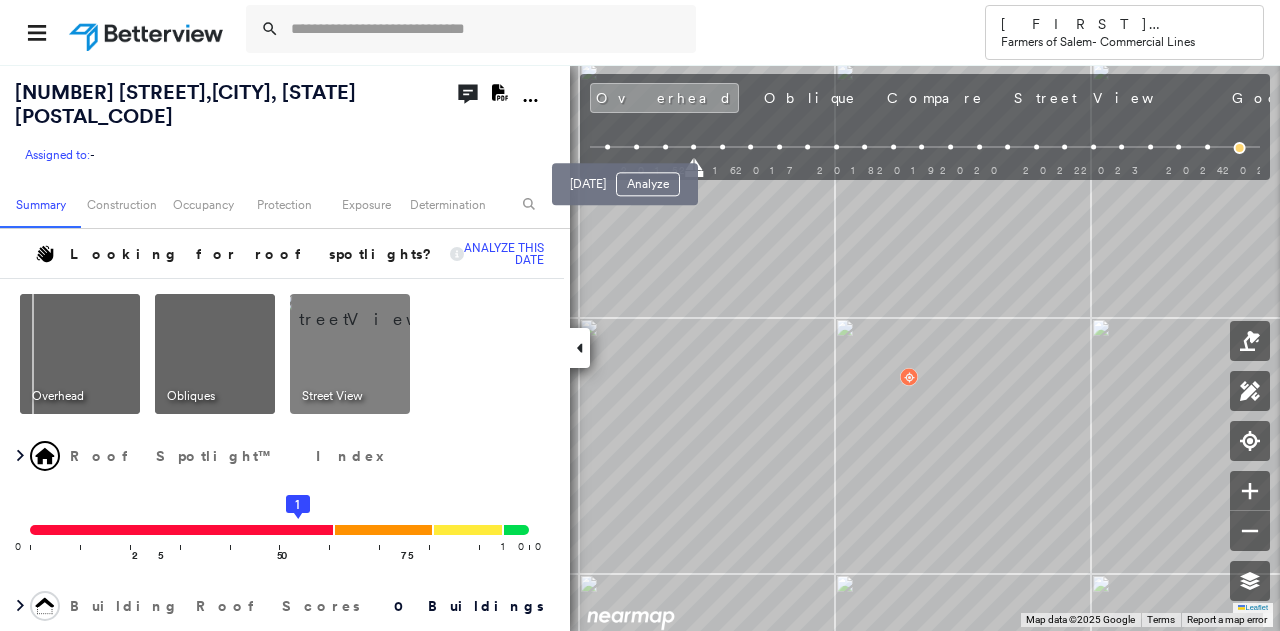 click at bounding box center (636, 147) 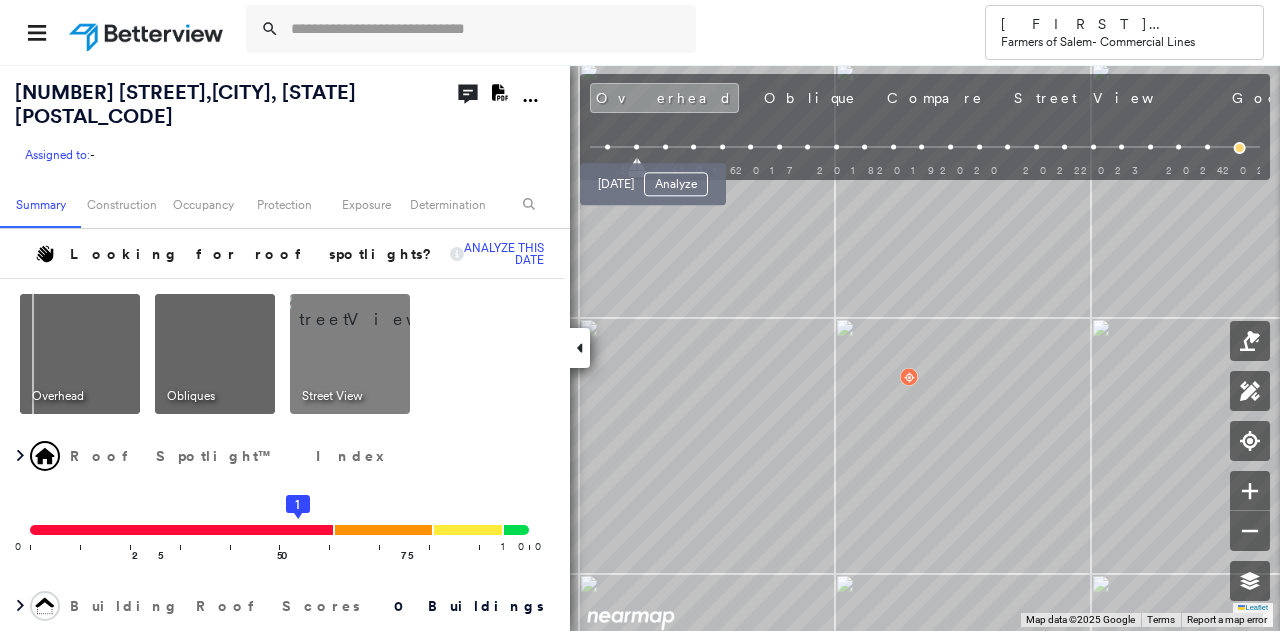 click at bounding box center [665, 147] 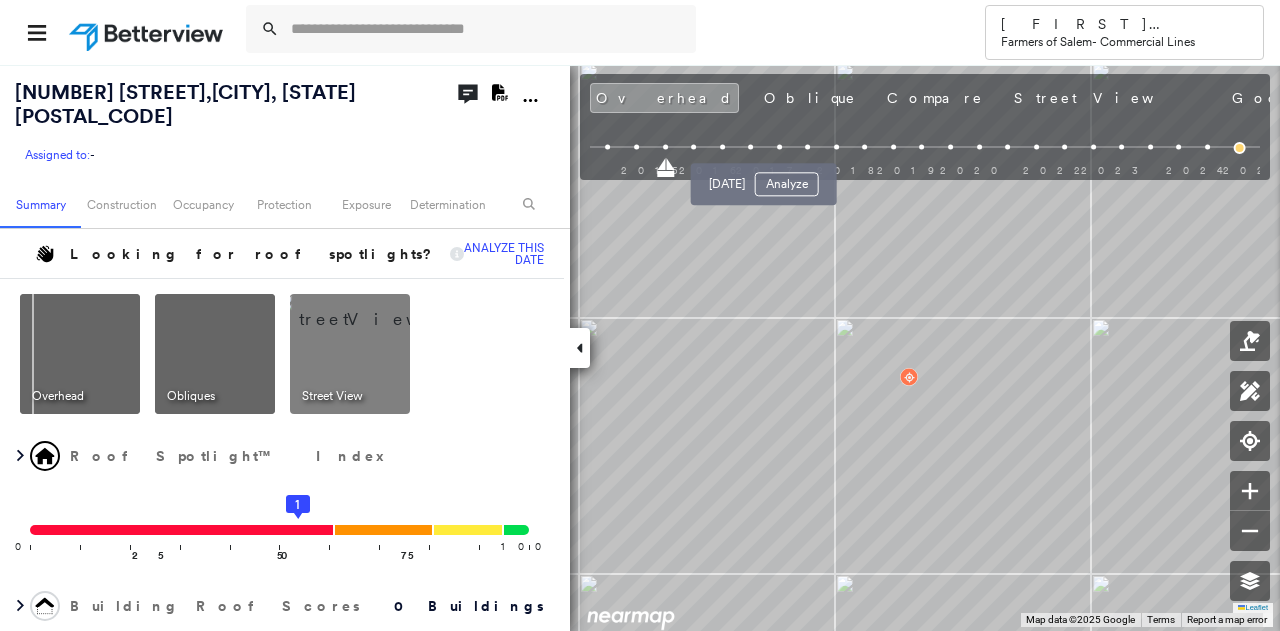 click on "[DATE] Analyze" at bounding box center [764, 178] 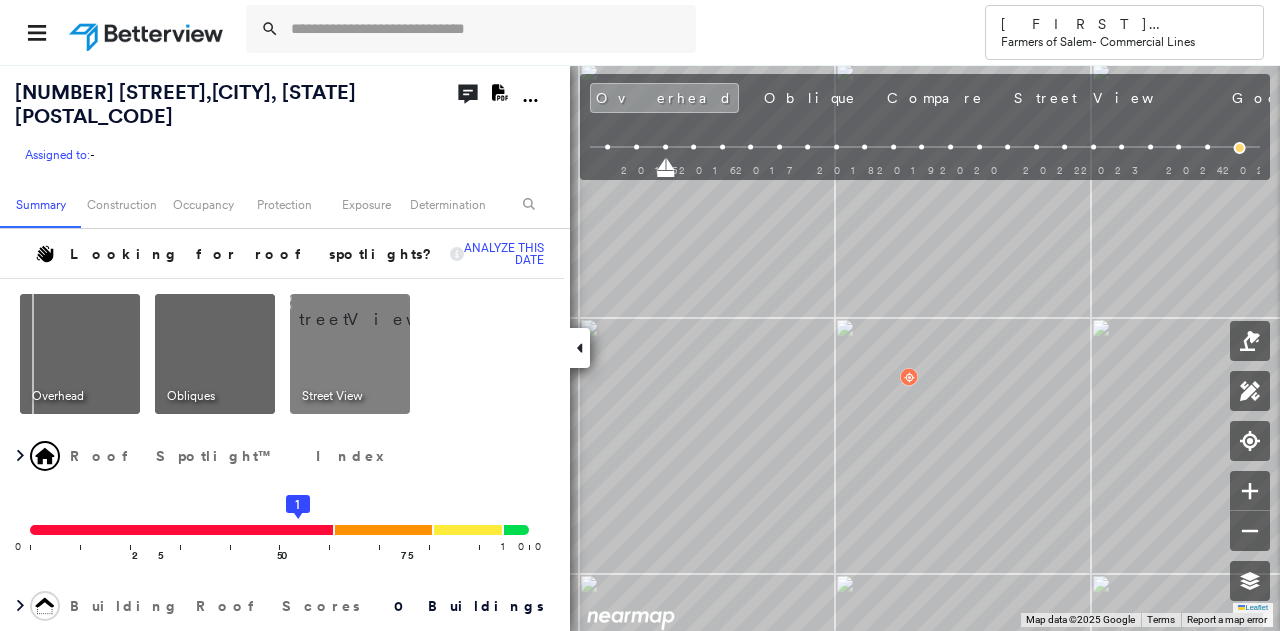 click on "2015 2016 2017 2018 2019 2020 2022 2023 2024 2025" at bounding box center [925, 150] 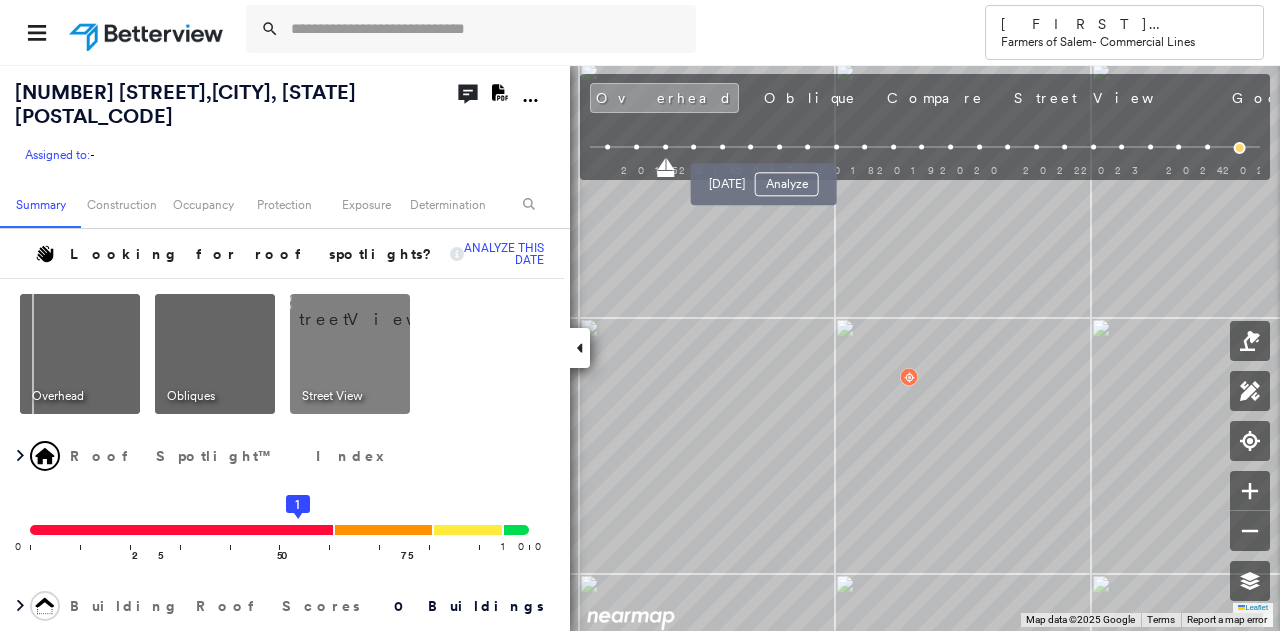 click at bounding box center [779, 147] 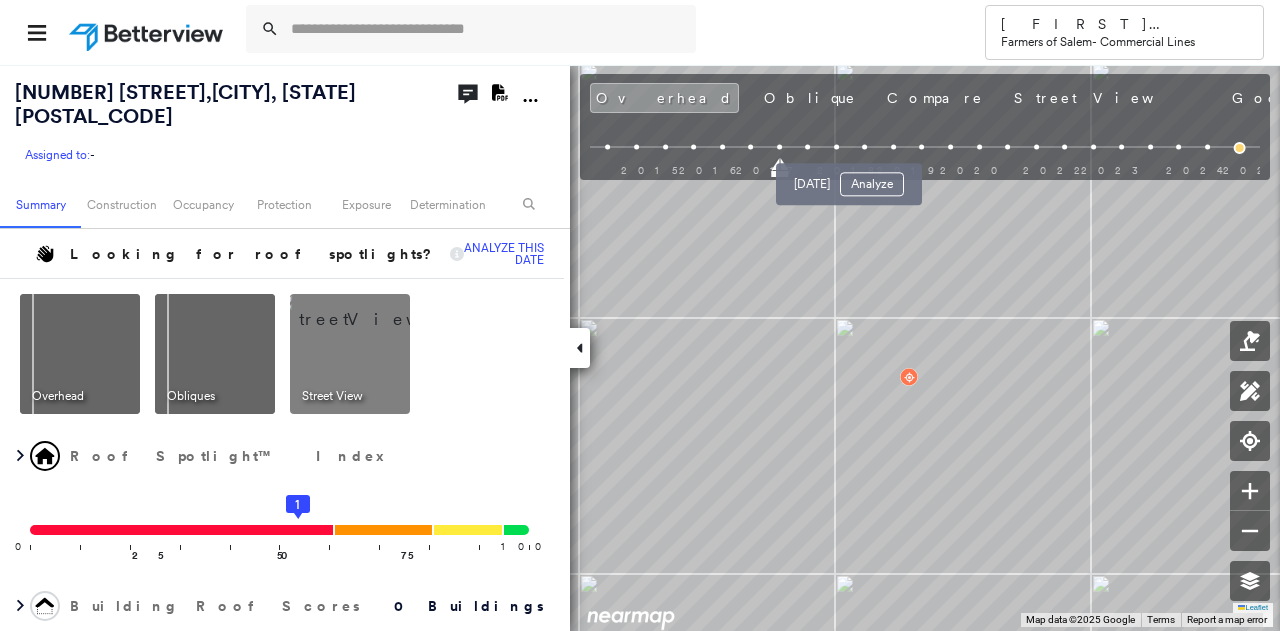 click at bounding box center [865, 147] 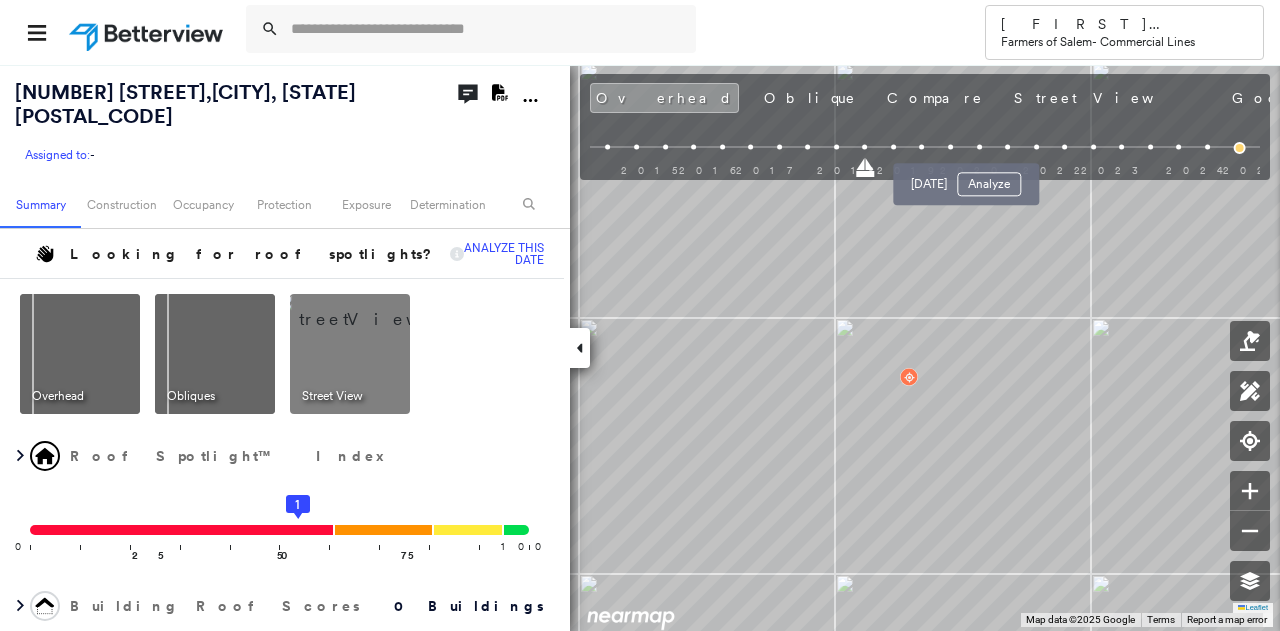 click at bounding box center (979, 147) 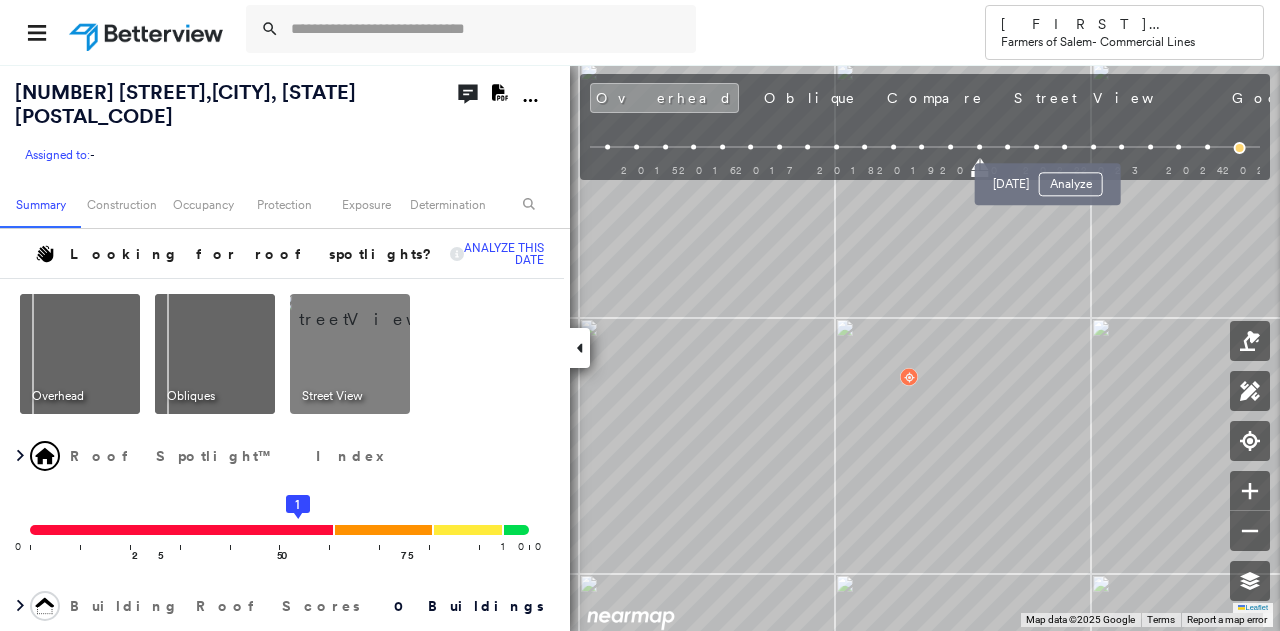 click at bounding box center (1064, 147) 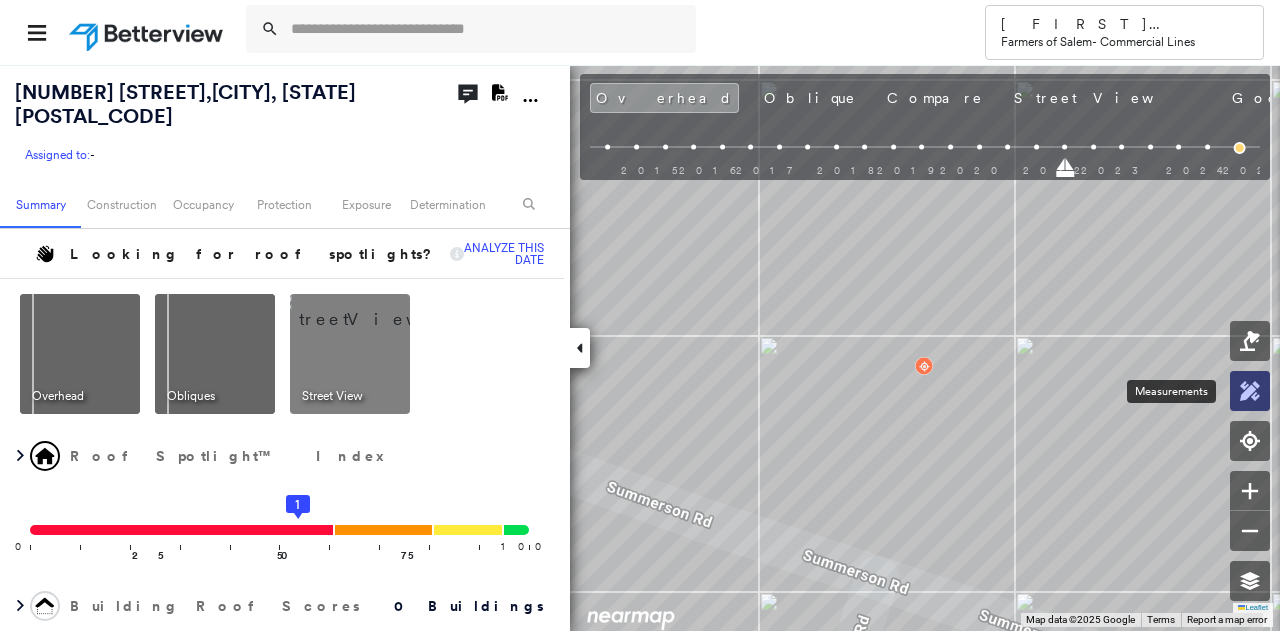 click at bounding box center [1250, 391] 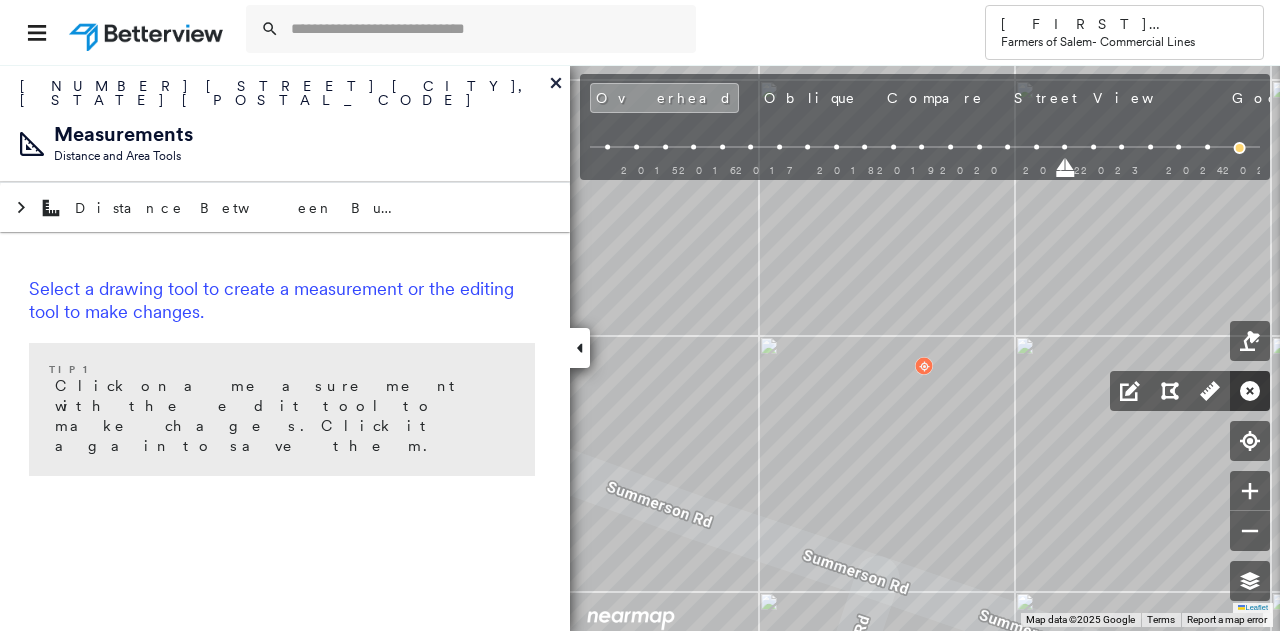 click 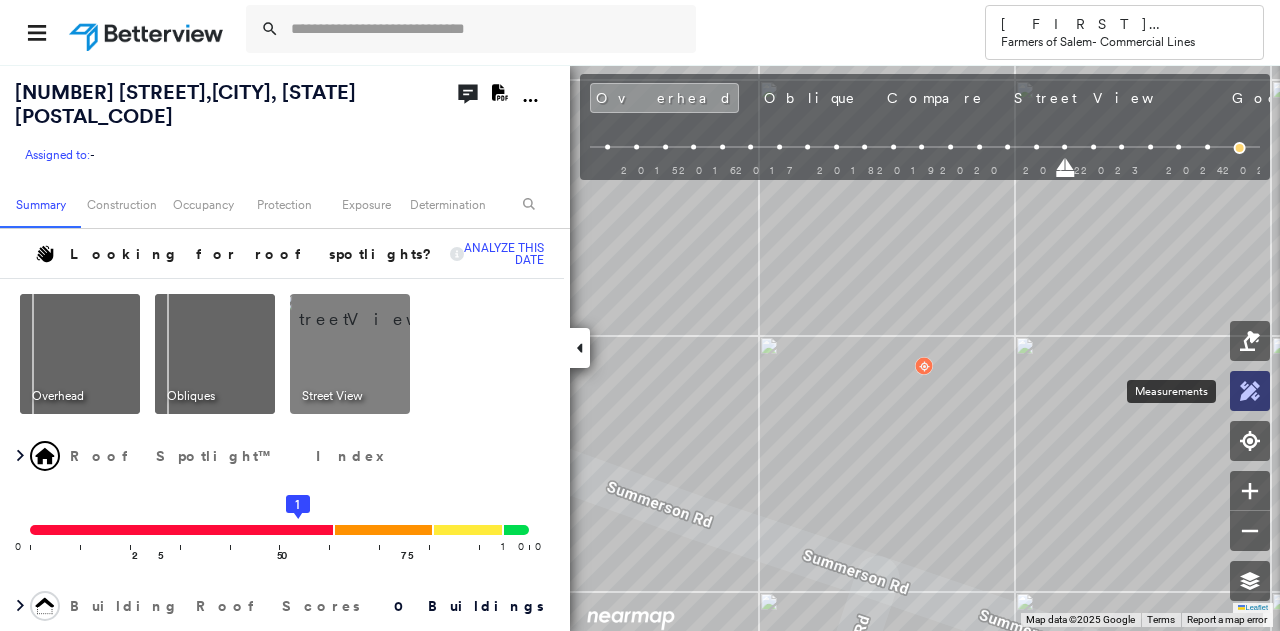click at bounding box center (1250, 391) 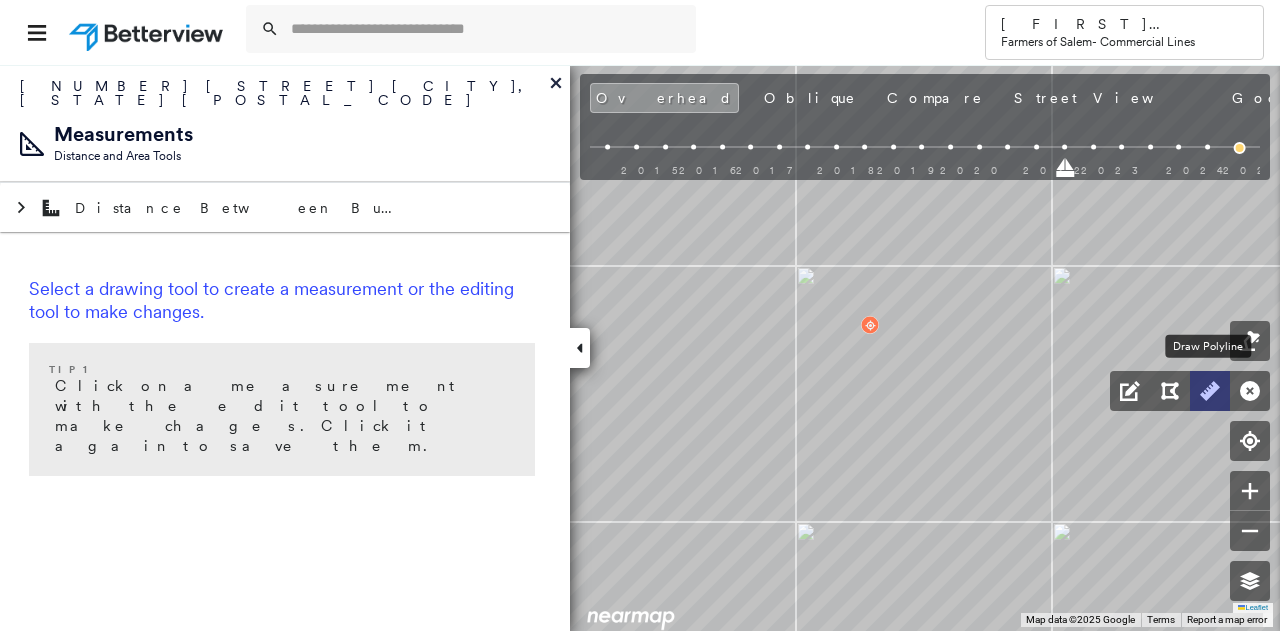 click 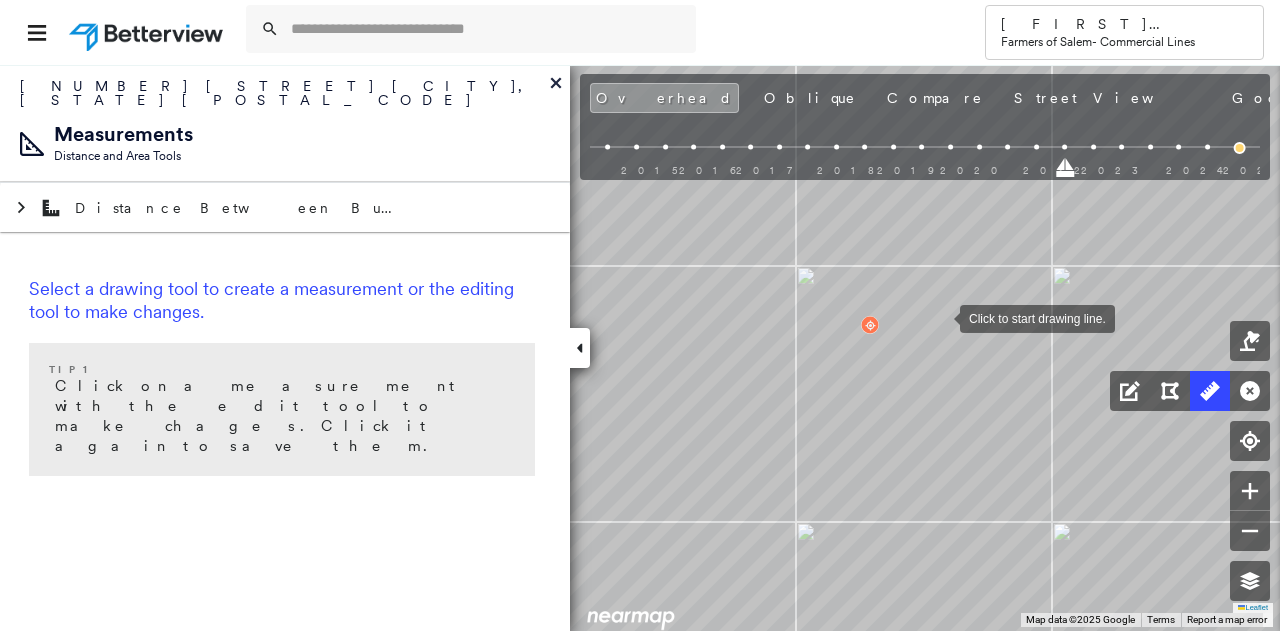 click at bounding box center [940, 317] 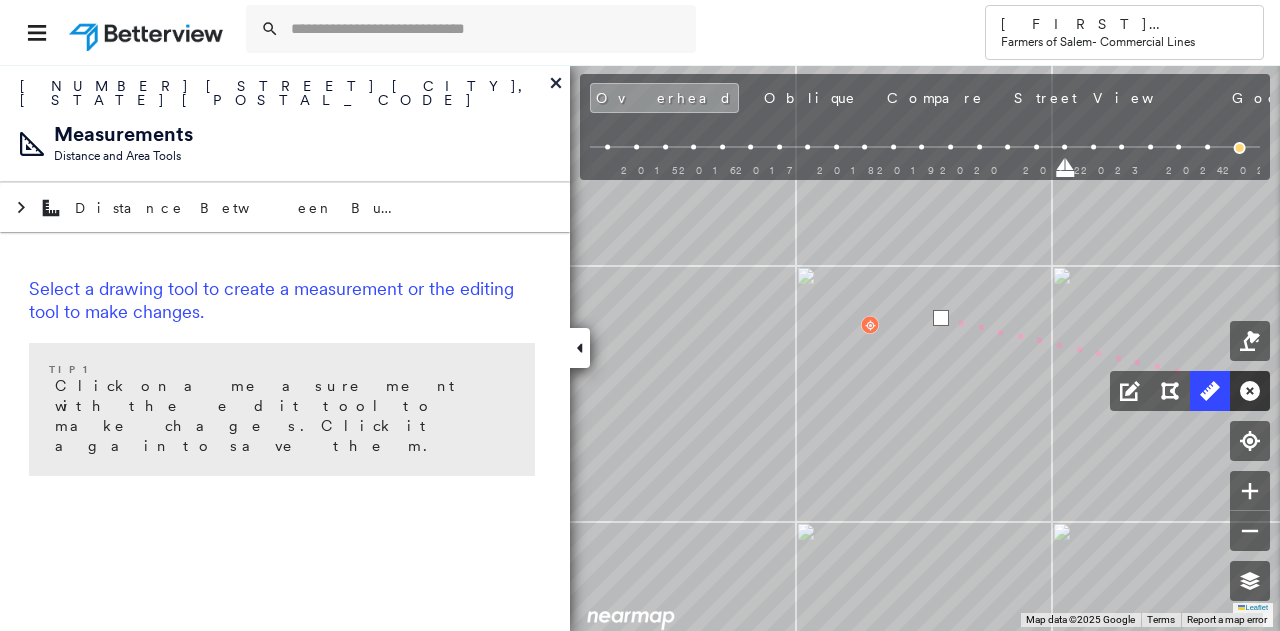 click 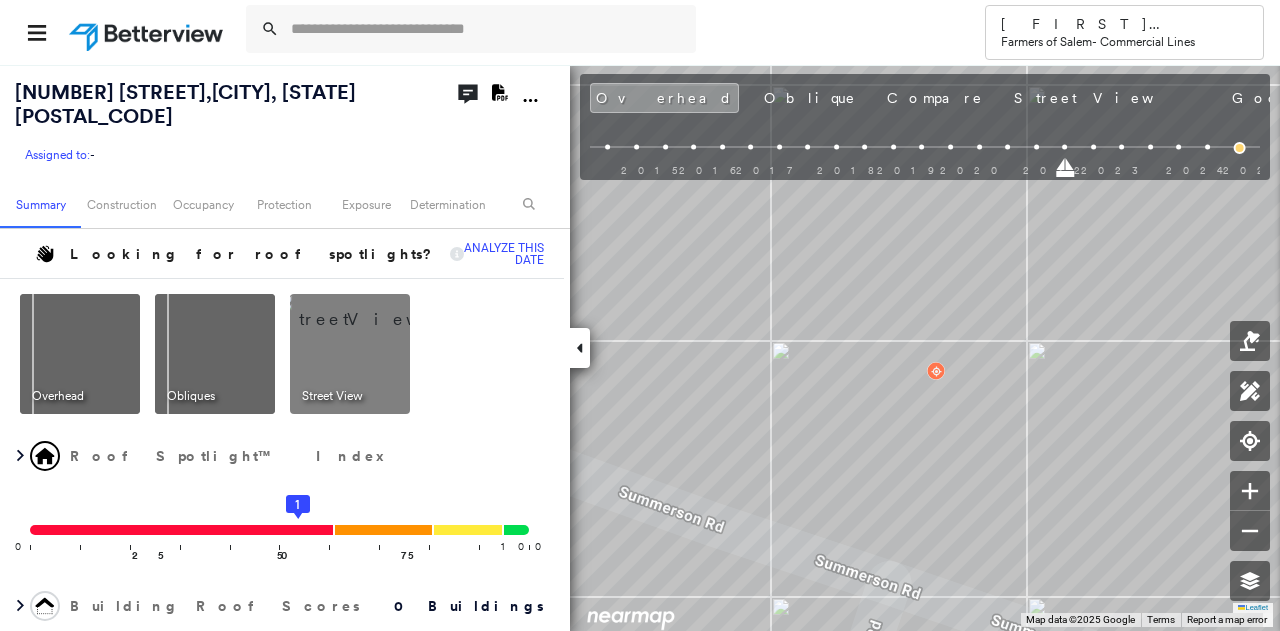click at bounding box center (374, 309) 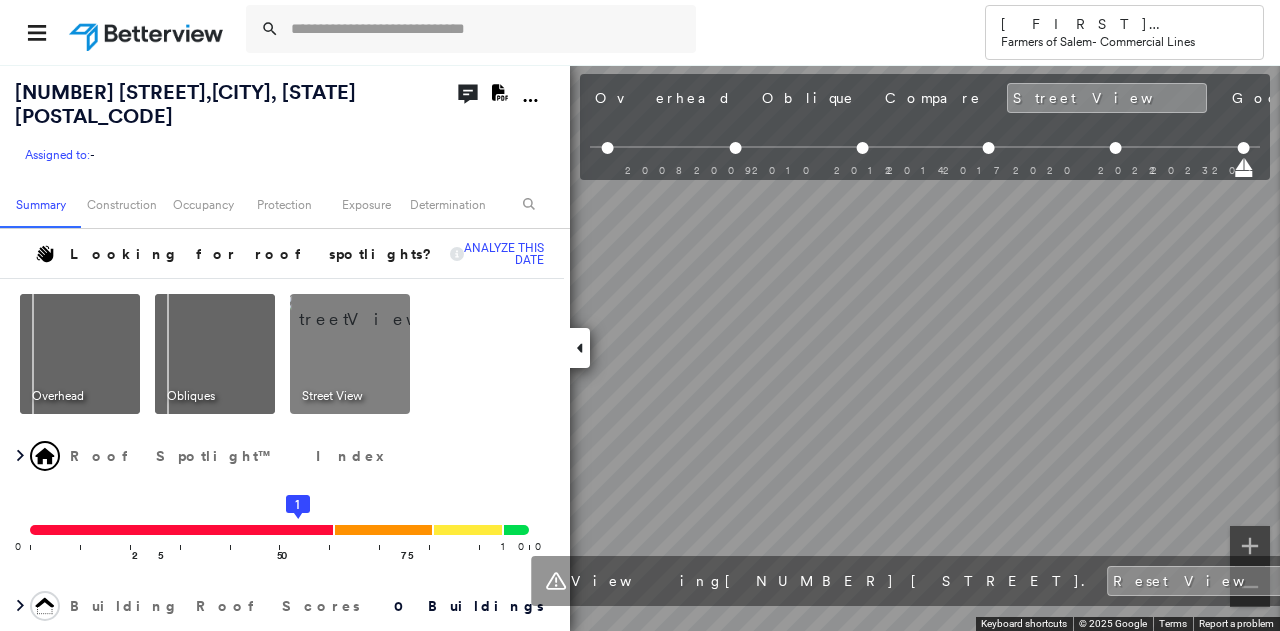 scroll, scrollTop: 0, scrollLeft: 318, axis: horizontal 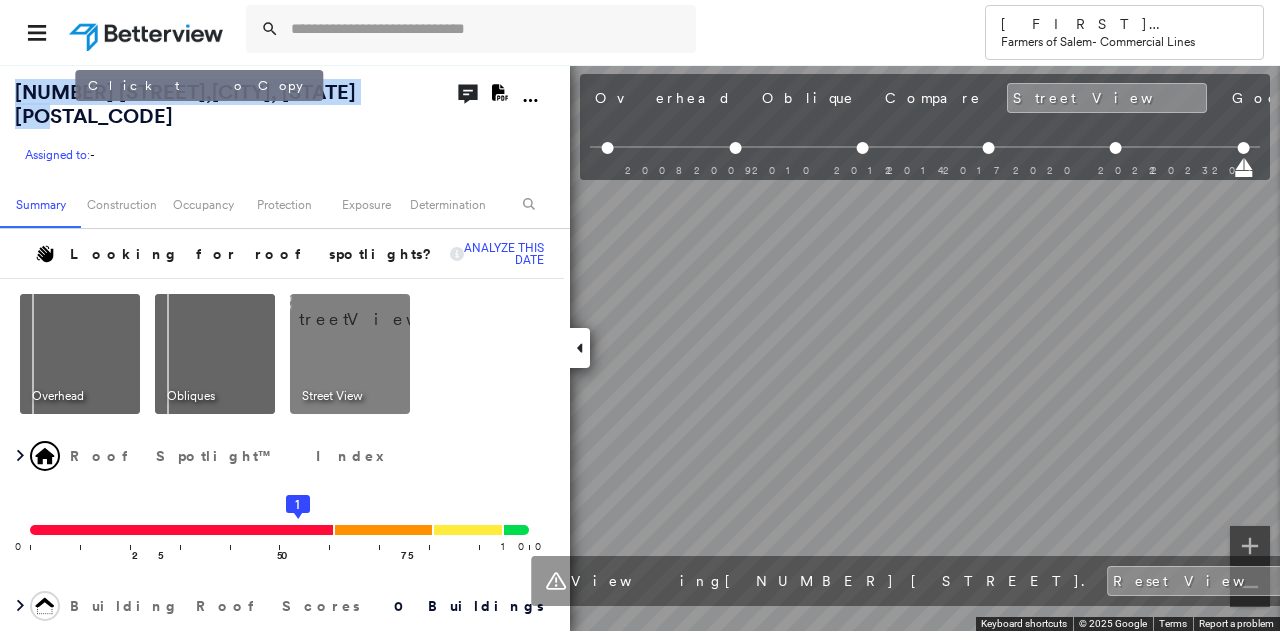 drag, startPoint x: 14, startPoint y: 87, endPoint x: 73, endPoint y: 115, distance: 65.30697 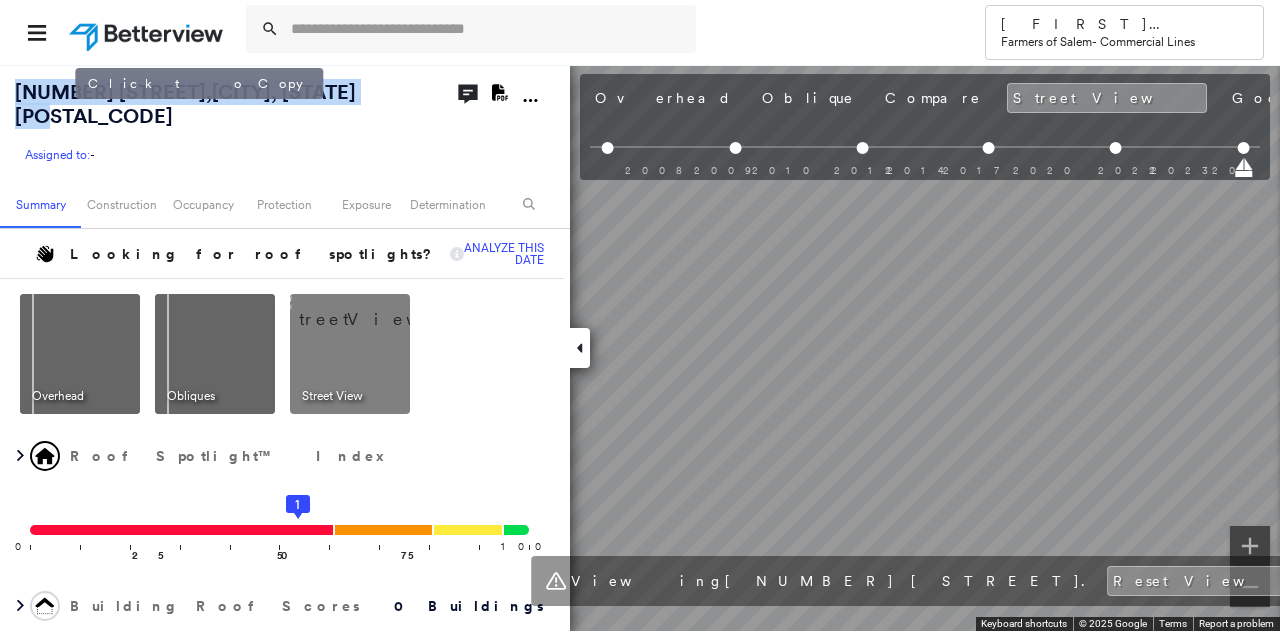 copy on "[NUMBER] [STREET] , [CITY], [STATE]" 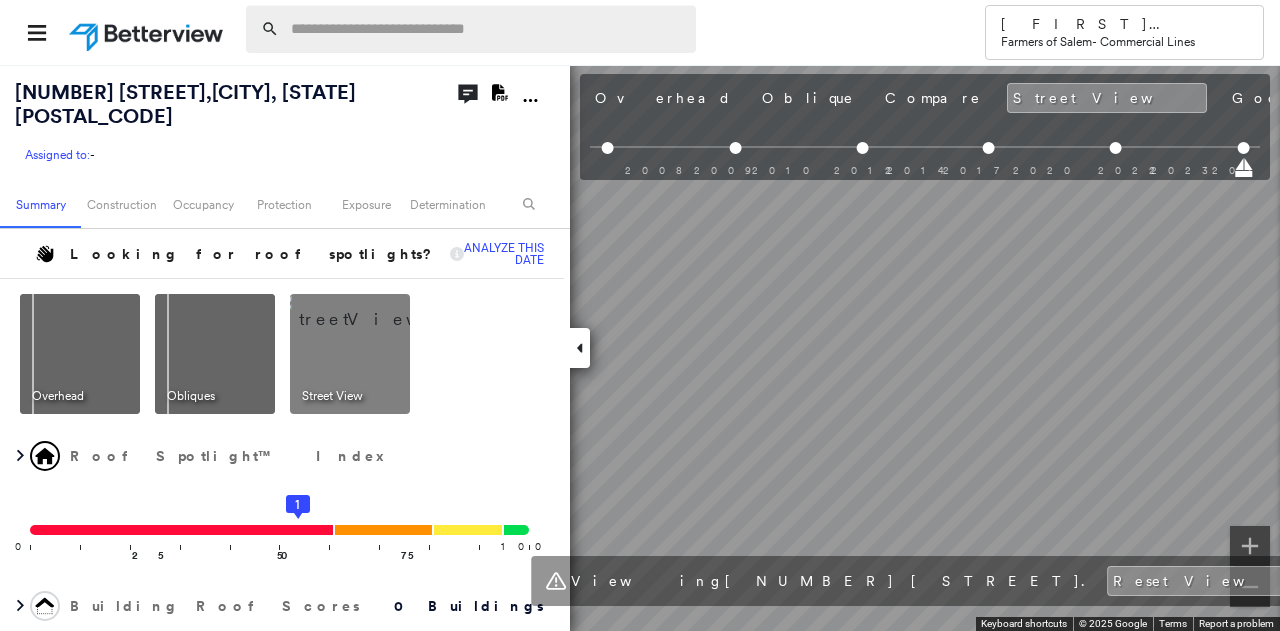 click at bounding box center [487, 29] 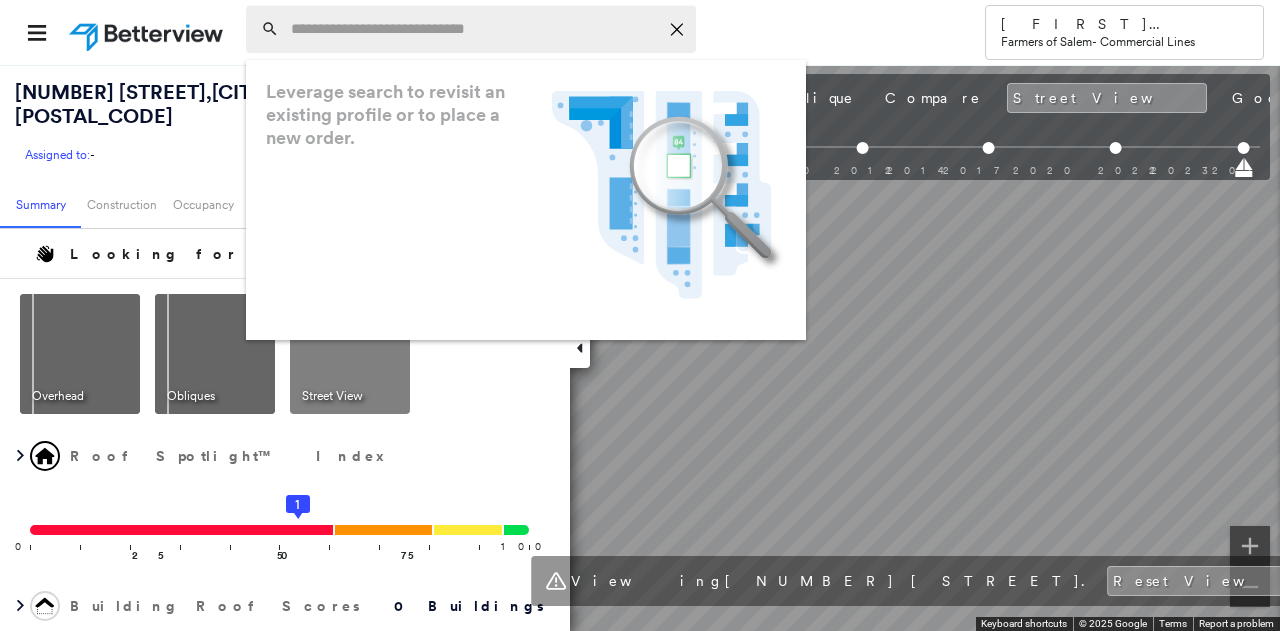 paste on "**********" 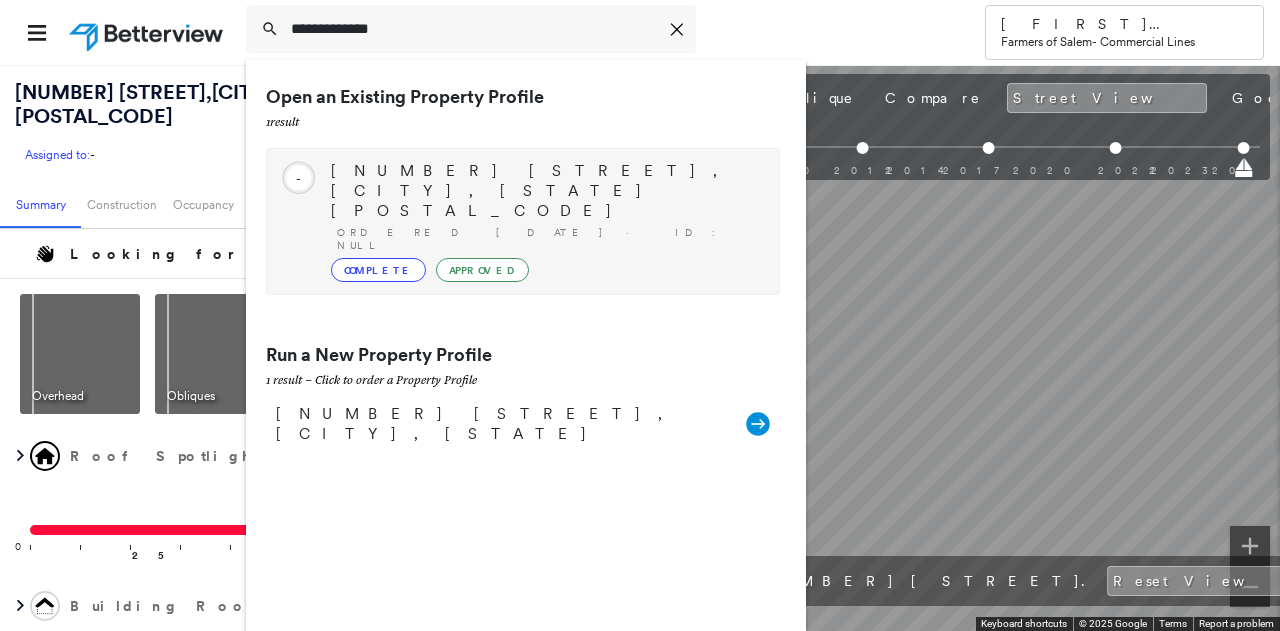 type on "**********" 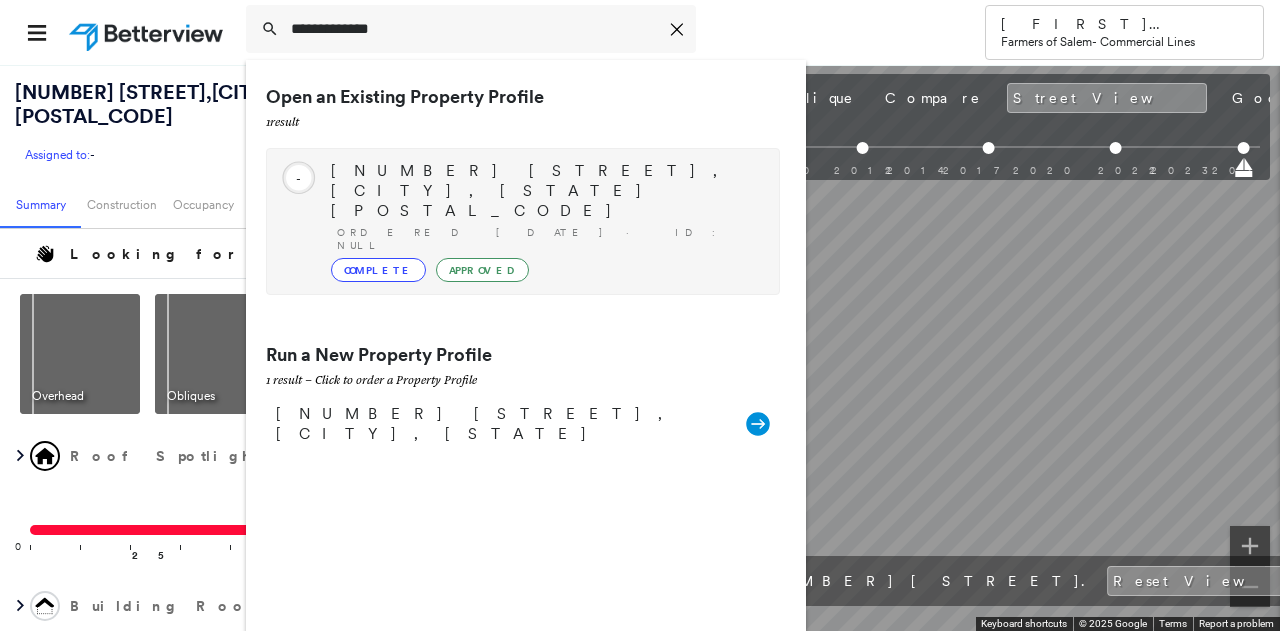 click on "[NUMBER] [STREET], [CITY], [STATE] [POSTAL_CODE]" at bounding box center (545, 191) 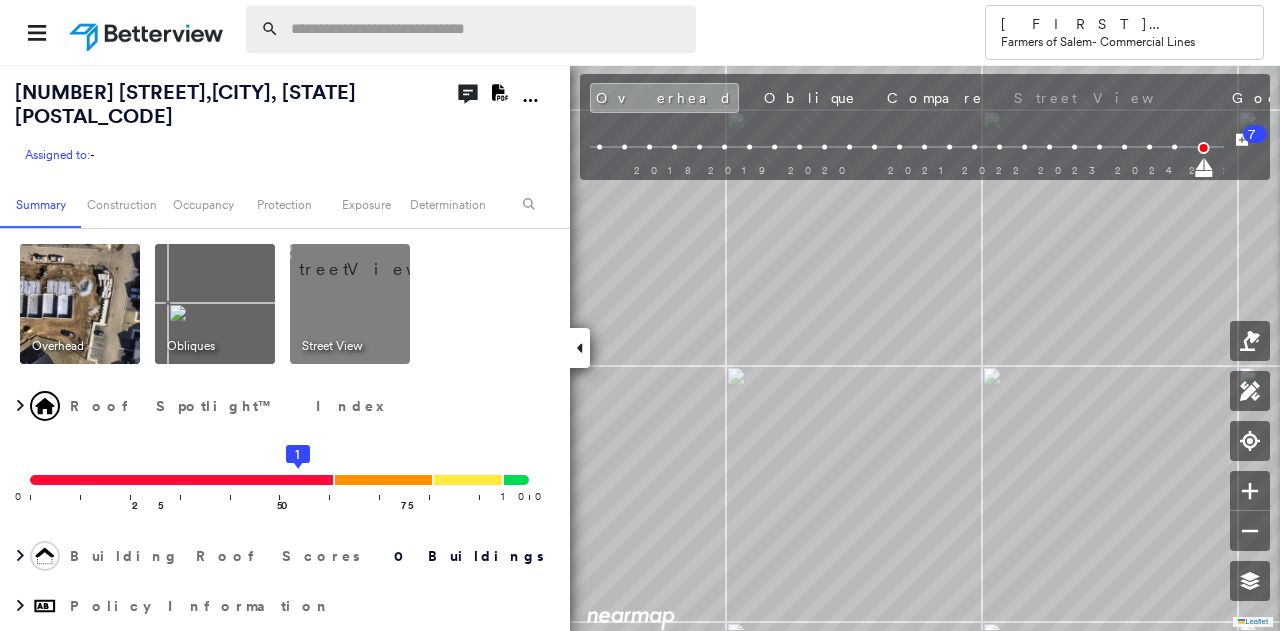 click at bounding box center [487, 29] 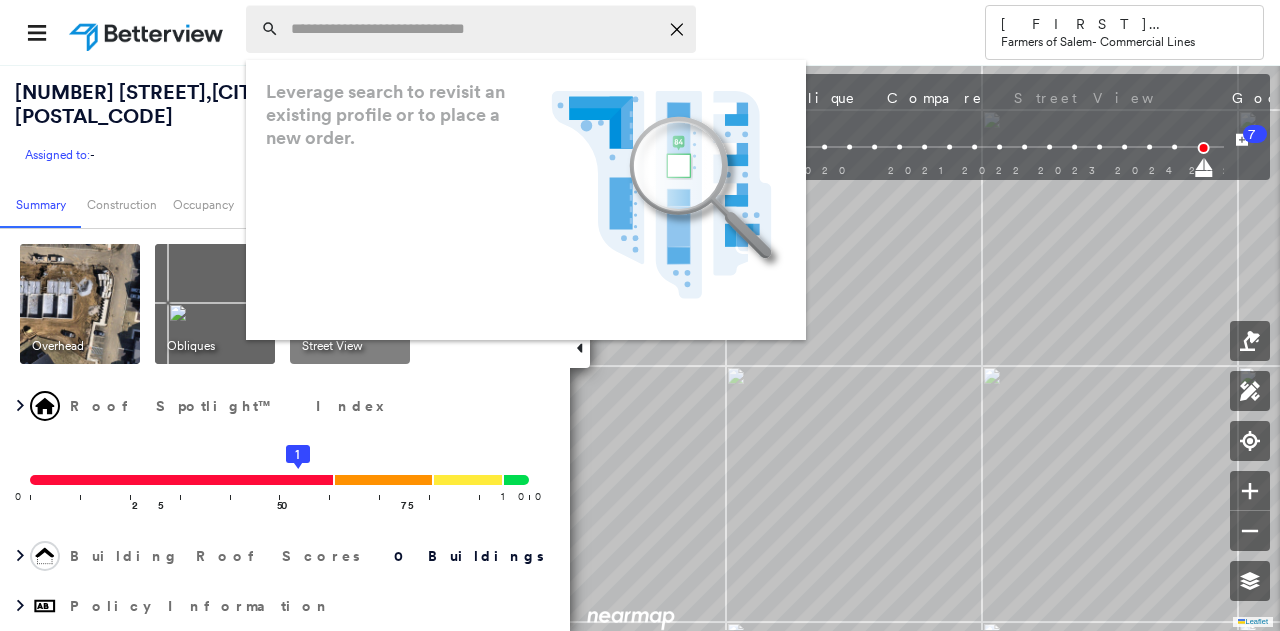 paste on "**********" 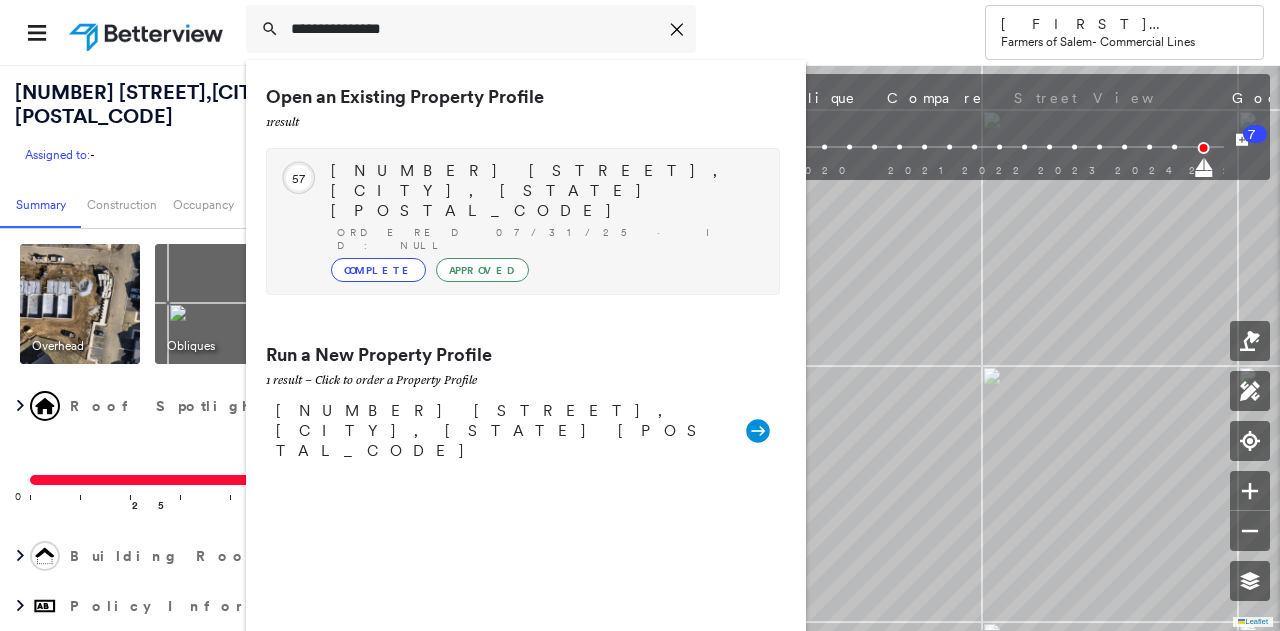 type on "**********" 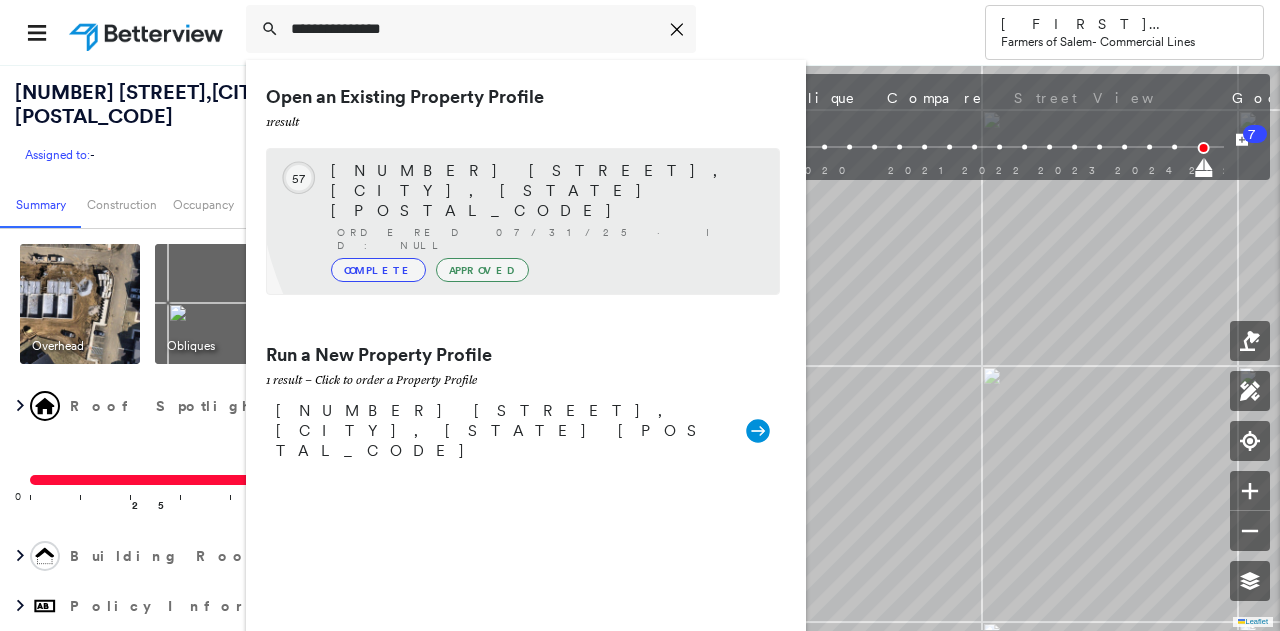 click on "[NUMBER] [STREET], [CITY], [STATE] [POSTAL_CODE] Ordered [DATE] · ID: null Complete Approved" at bounding box center (545, 221) 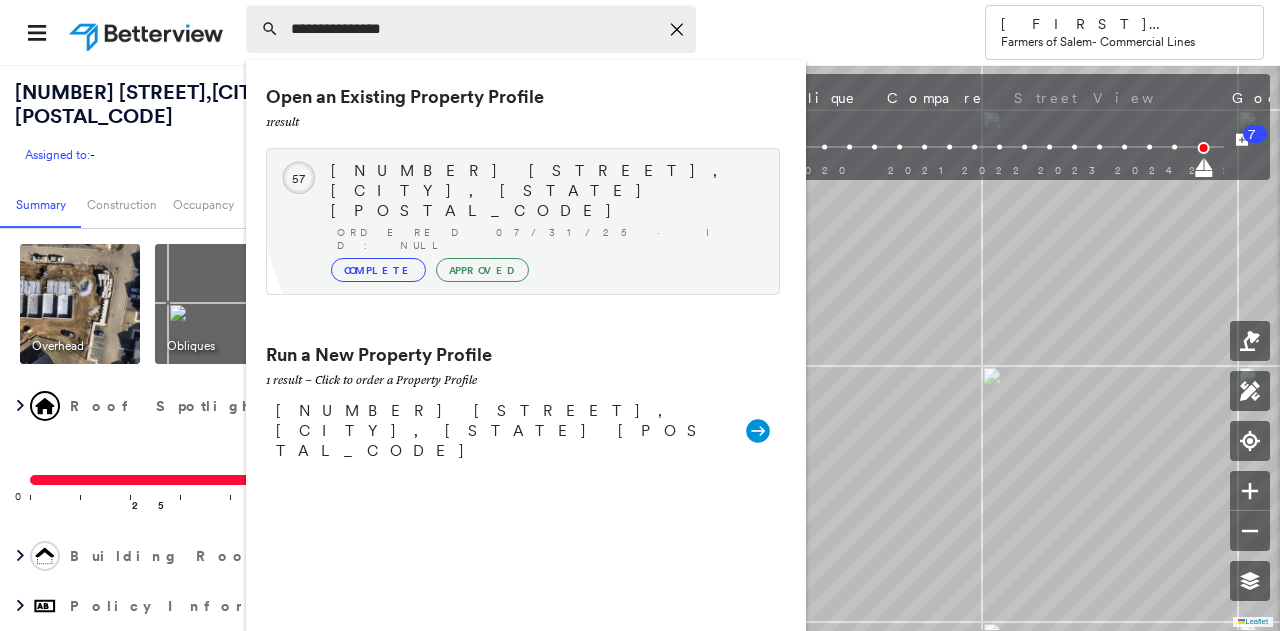 type 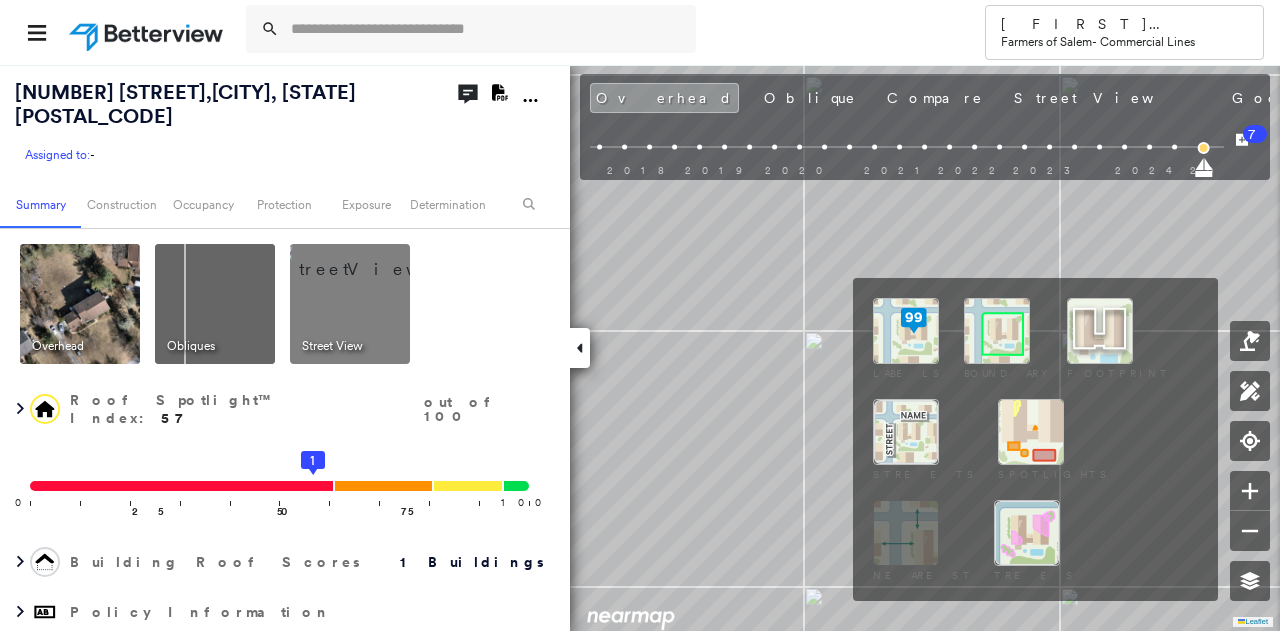 click at bounding box center (997, 331) 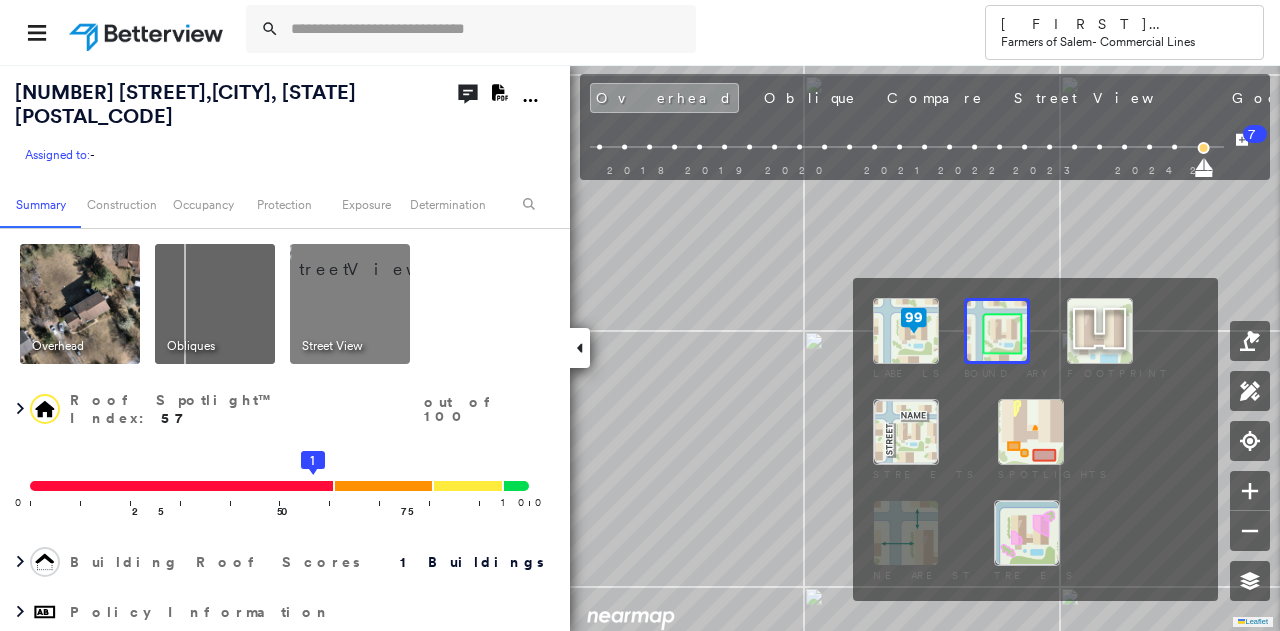 click on "Labels Boundary Footprint Streets Spotlights Nearest Trees" at bounding box center [1035, 439] 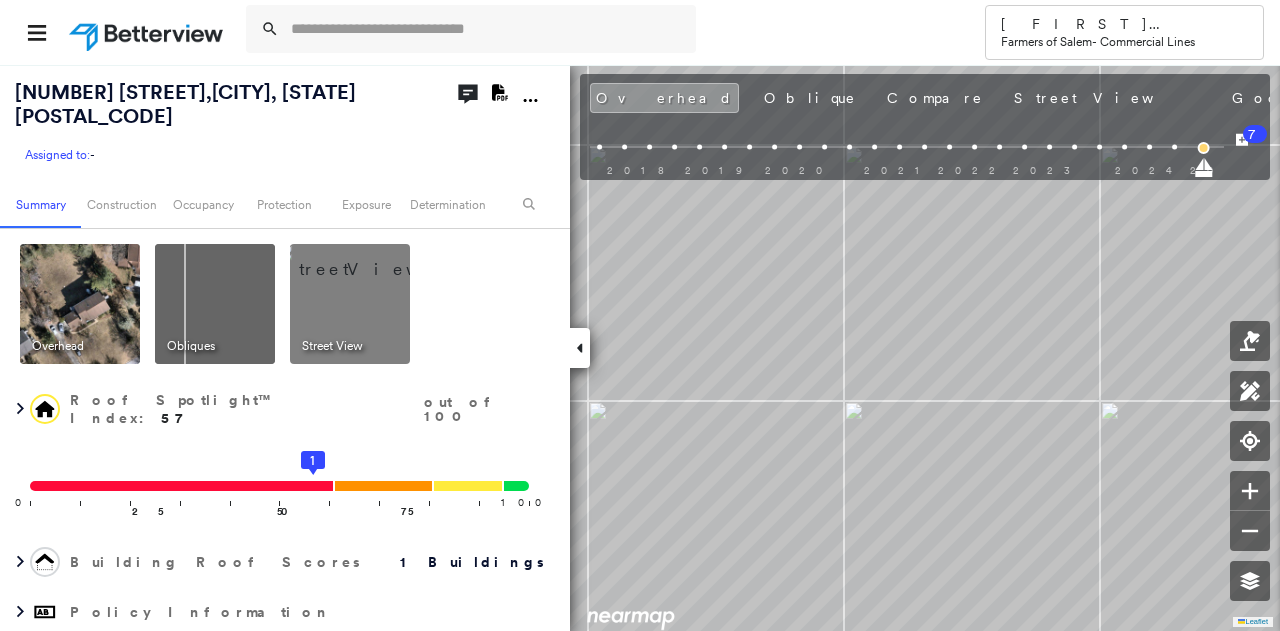 click at bounding box center (1074, 147) 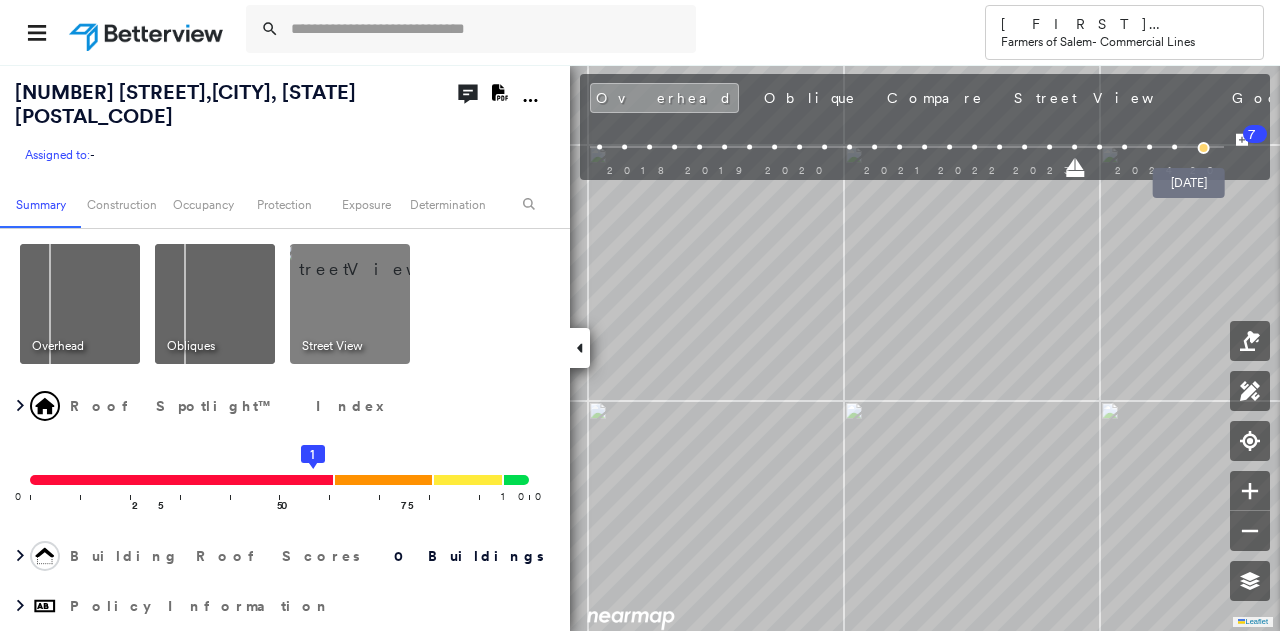 click at bounding box center [1203, 148] 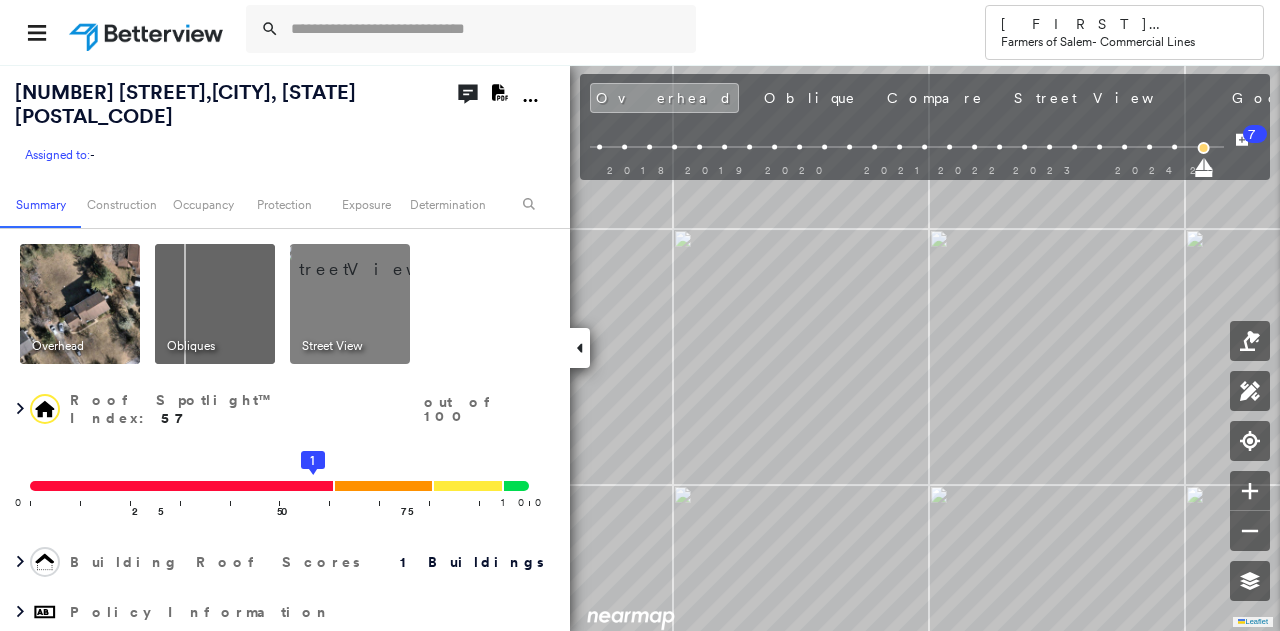 click at bounding box center (374, 259) 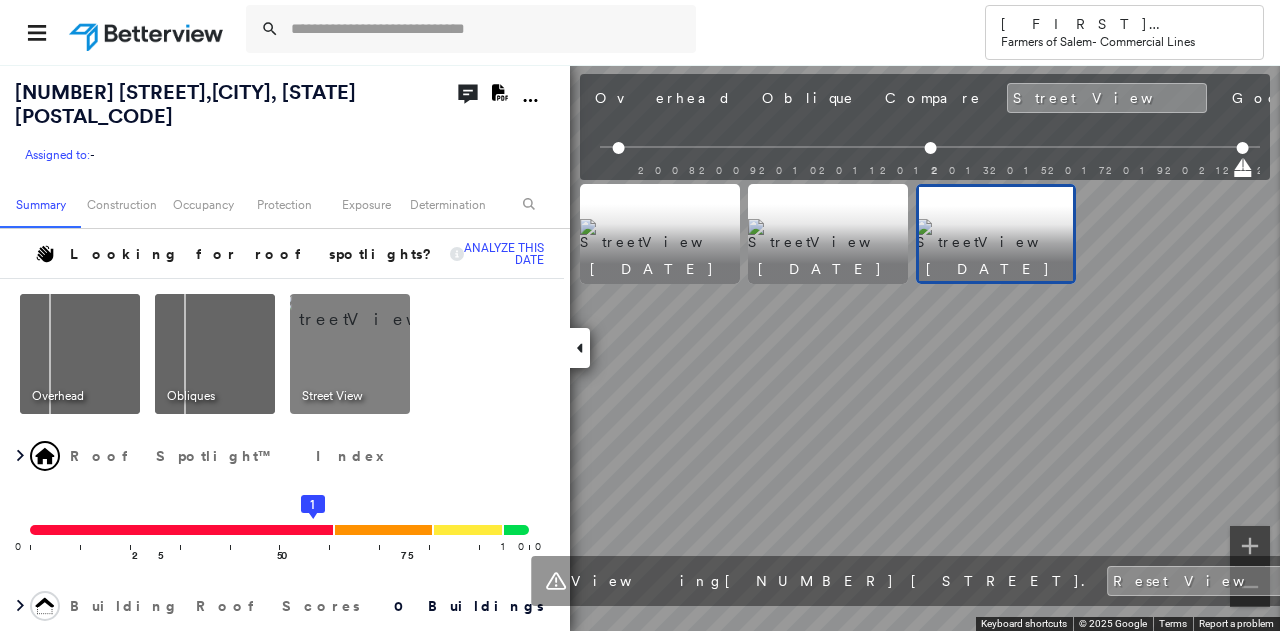click on "Summary Construction Occupancy Protection Exposure Determination Looking for roof spotlights? Analyze this date Overhead Obliques Street View Roof Spotlight™ Index 0 100 25 50 75 1 Building Roof Scores 0 Buildings Policy Information Flags : 1 (0 cleared, 1 uncleared) Construction Assessor and MLS Details Property Lookup BuildZoom - Building Permit Data and Analysis Occupancy Ownership Place Detail SmartyStreets - Geocode Smarty Streets - Surrounding Properties Protection Protection Exposure FEMA Risk Index Additional Perils Guidewire HazardHub HazardHub Risks Determination Flags : 1 (0 cleared, 1 uncleared) Uncleared Flags (1) Cleared Flags (0) Low Low Priority Flagged [DATE] Clear Action Taken New Entry History Quote/New Business Terms & Conditions Added ACV Endorsement Added Cosmetic Endorsement Inspection/Loss Control Report Information Added to Inspection Survey General 7" at bounding box center [640, 347] 